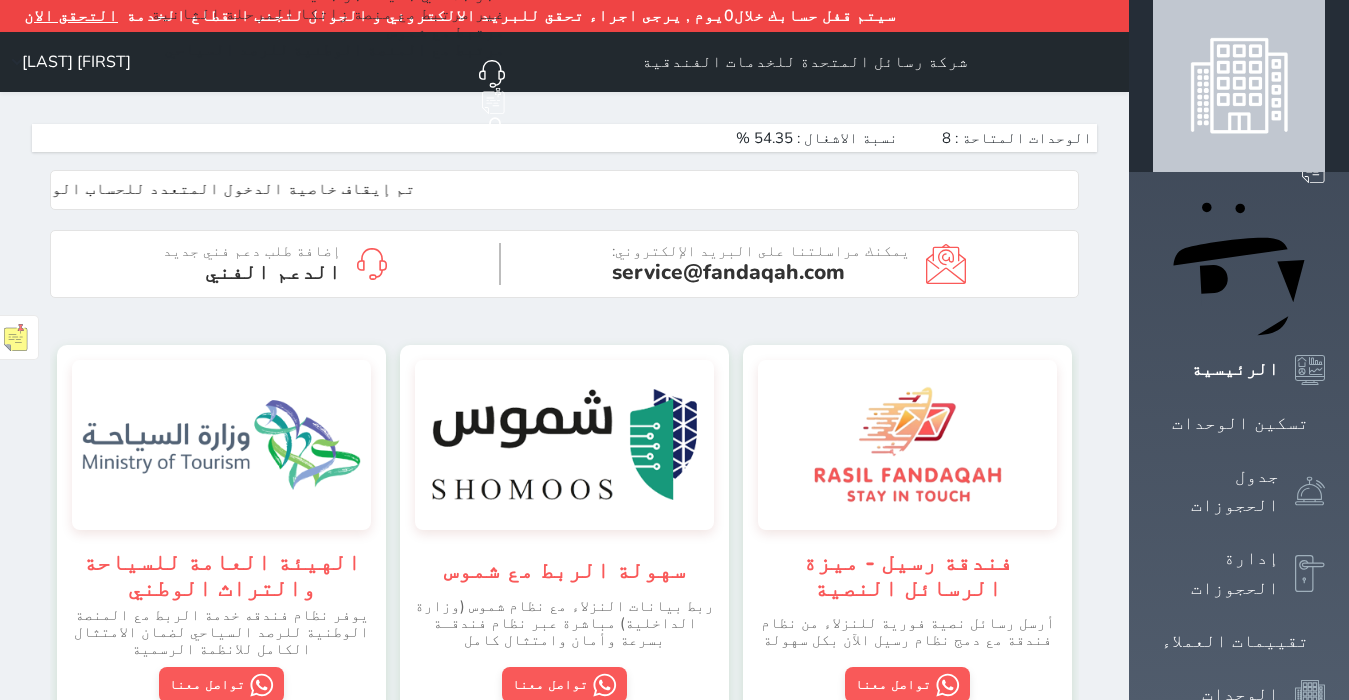 click on "تسكين الوحدات" at bounding box center [1240, 423] 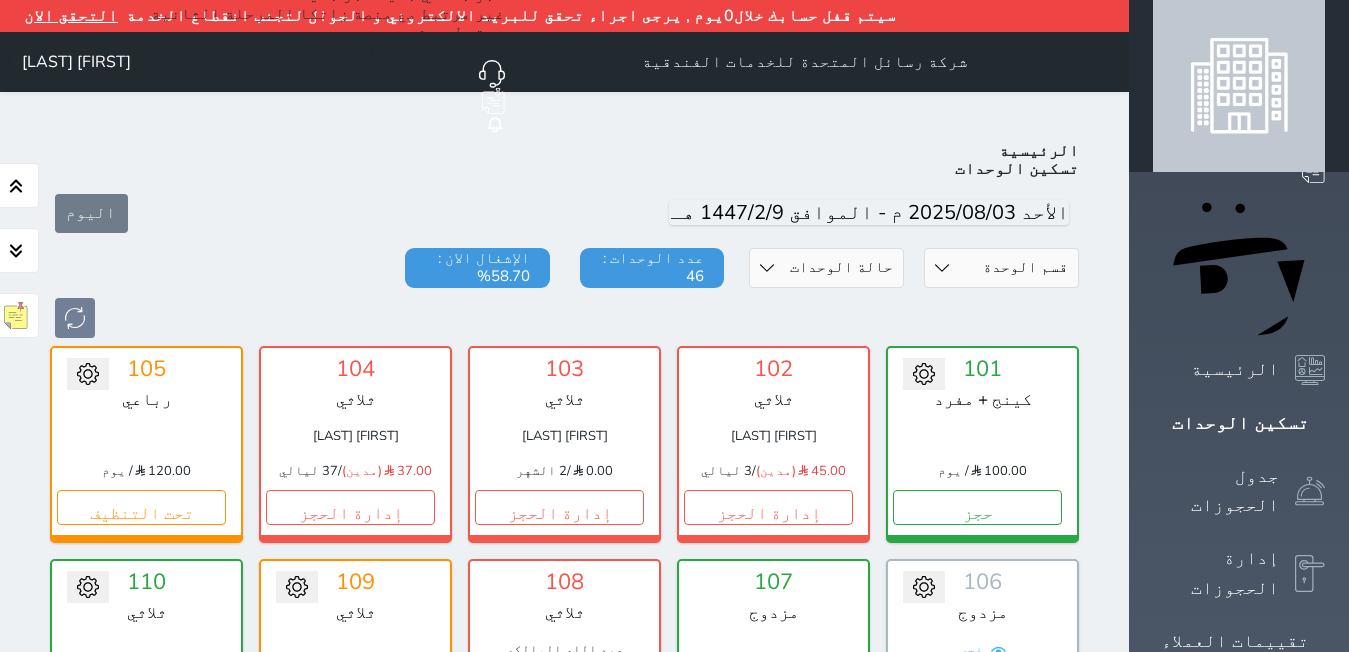 scroll, scrollTop: 110, scrollLeft: 0, axis: vertical 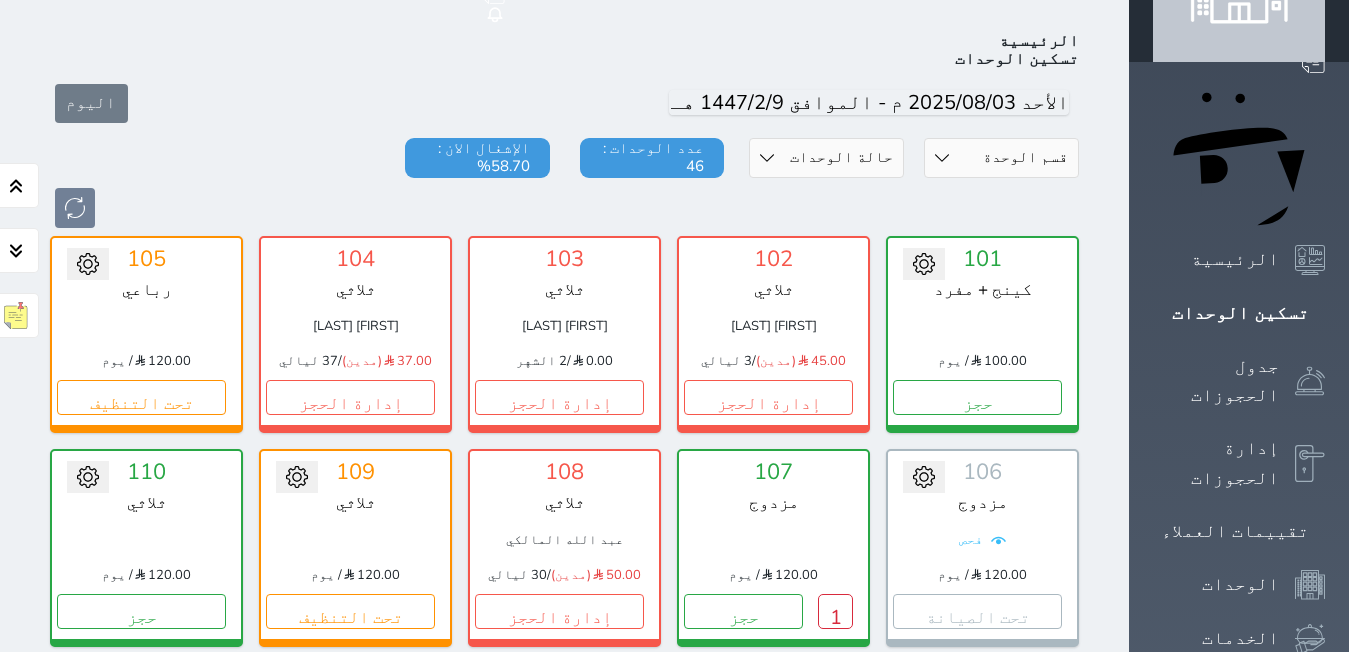 click on "حالة الوحدات متاح تحت التنظيف تحت الصيانة سجل دخول  لم يتم تسجيل الدخول" at bounding box center [826, 158] 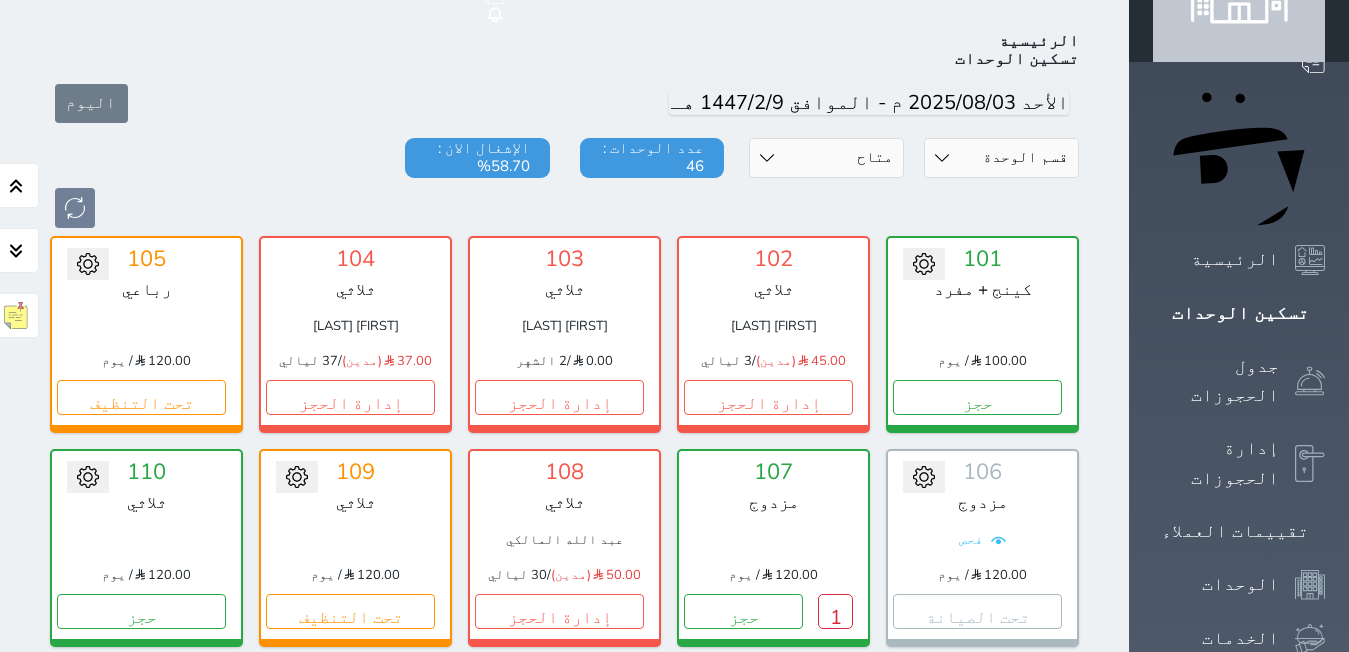 click on "حالة الوحدات متاح تحت التنظيف تحت الصيانة سجل دخول  لم يتم تسجيل الدخول" at bounding box center [826, 158] 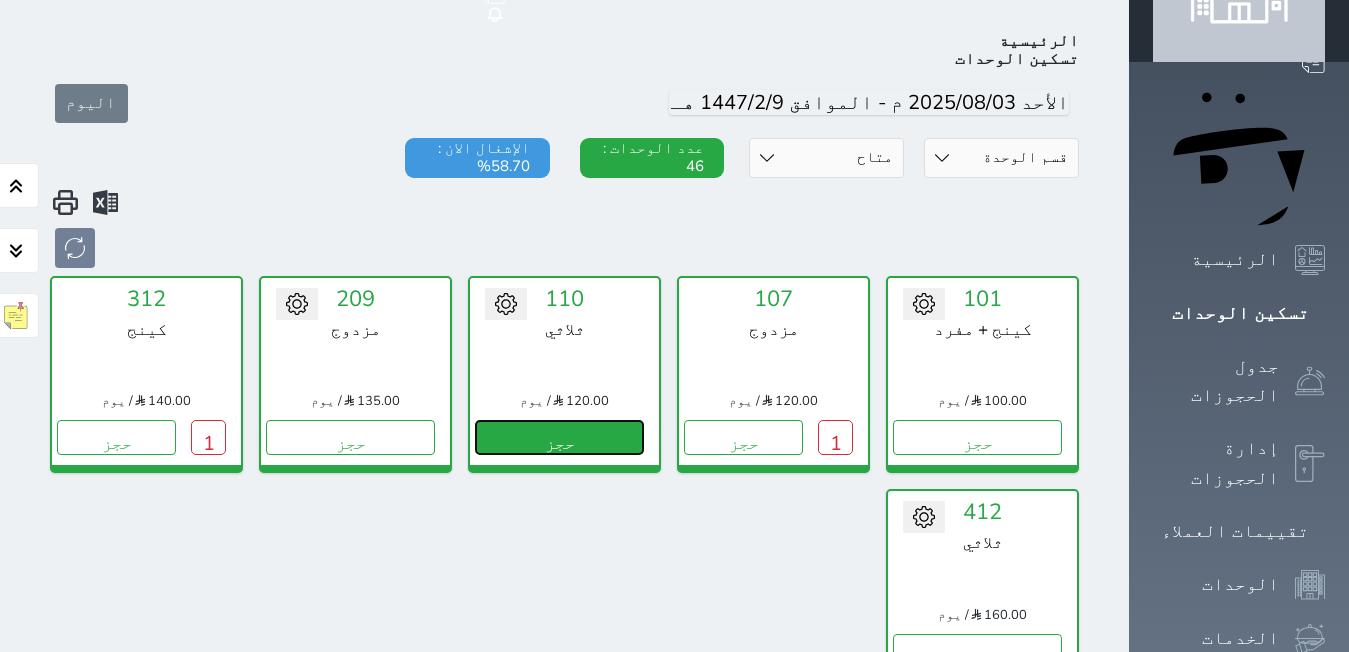 click on "حجز" at bounding box center [559, 437] 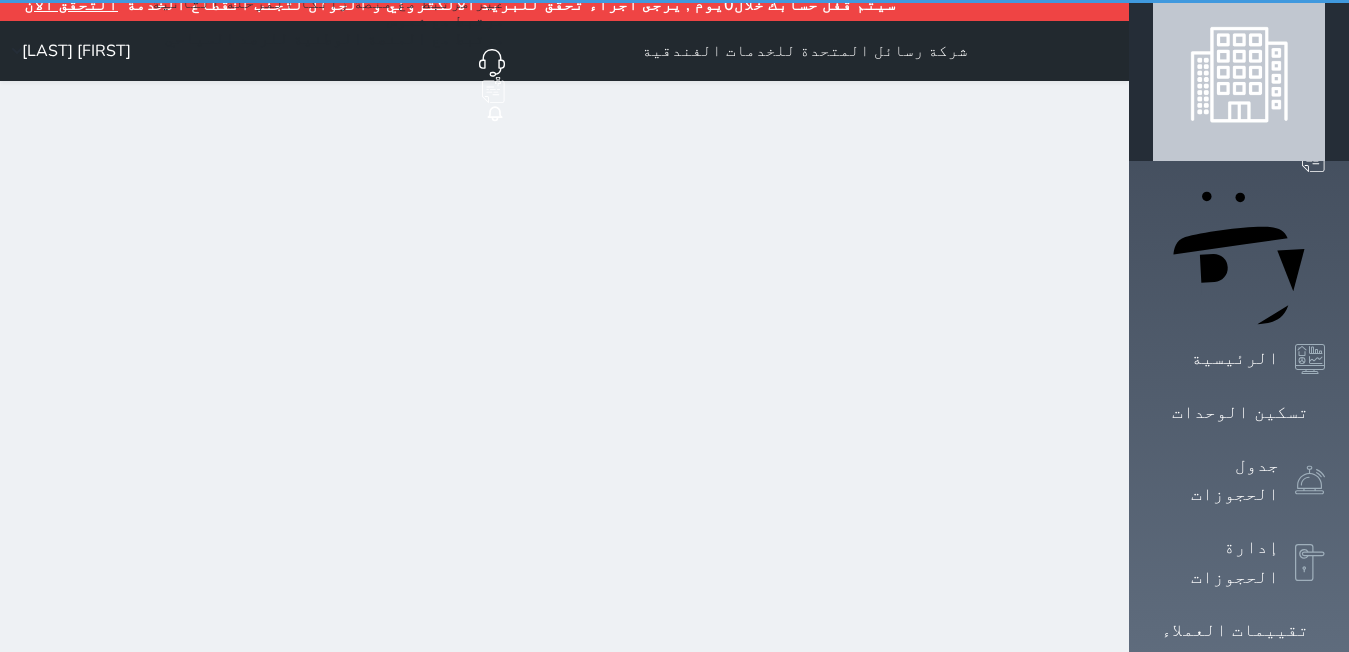 scroll, scrollTop: 0, scrollLeft: 0, axis: both 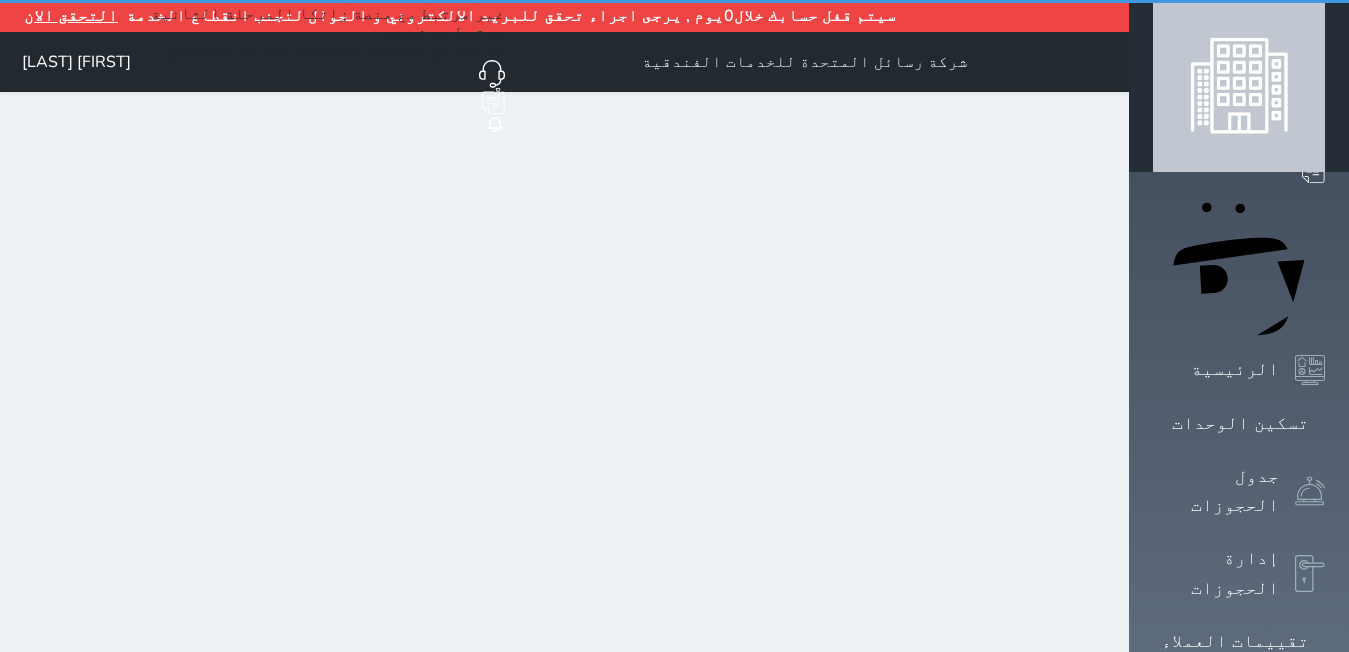 select on "1" 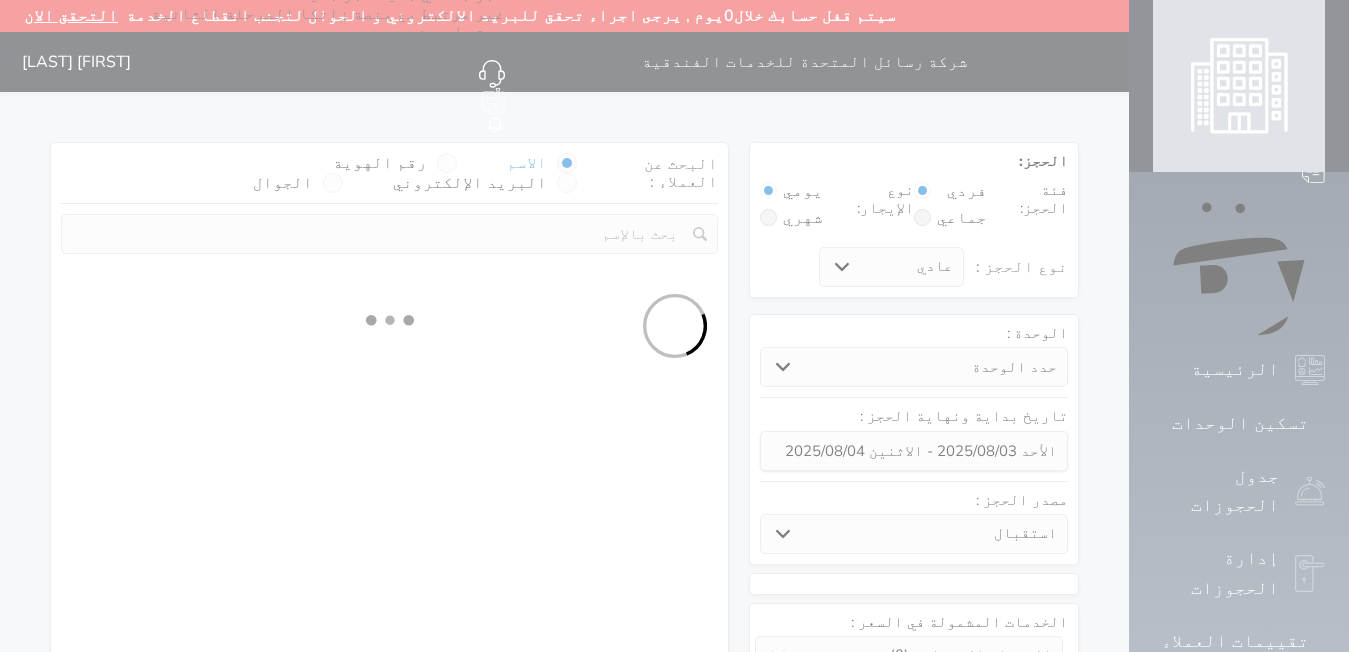 select 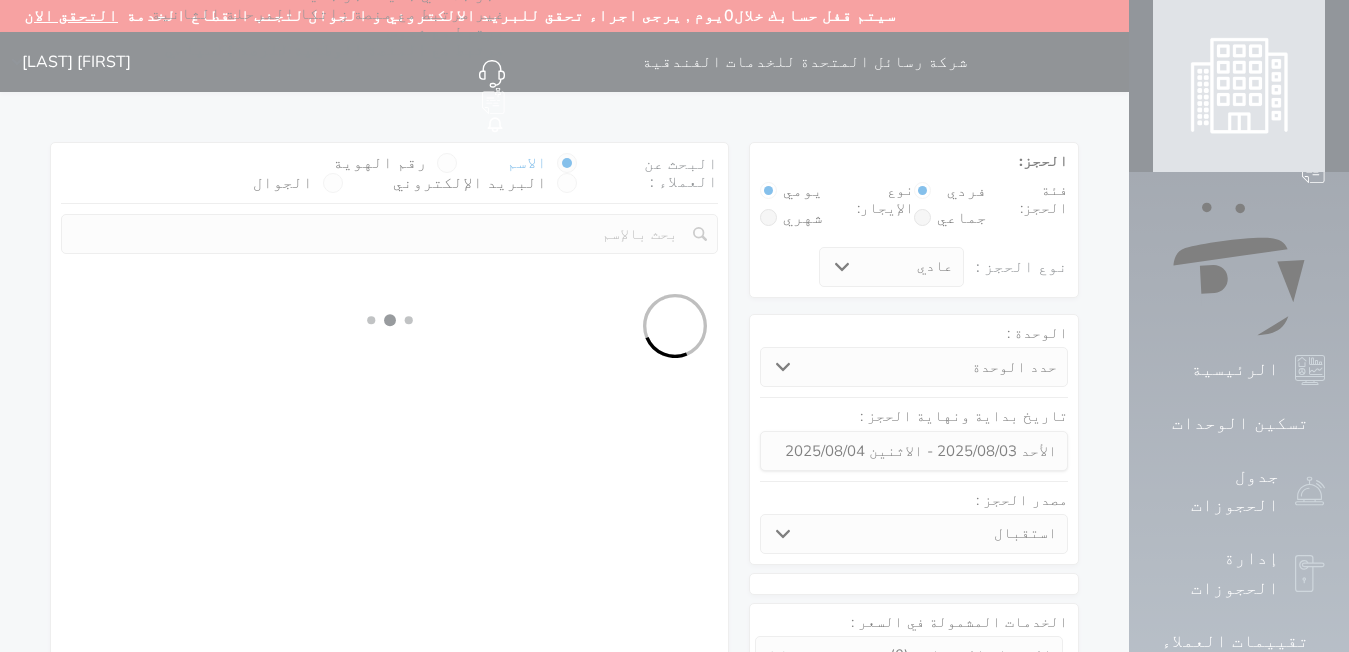 select on "1" 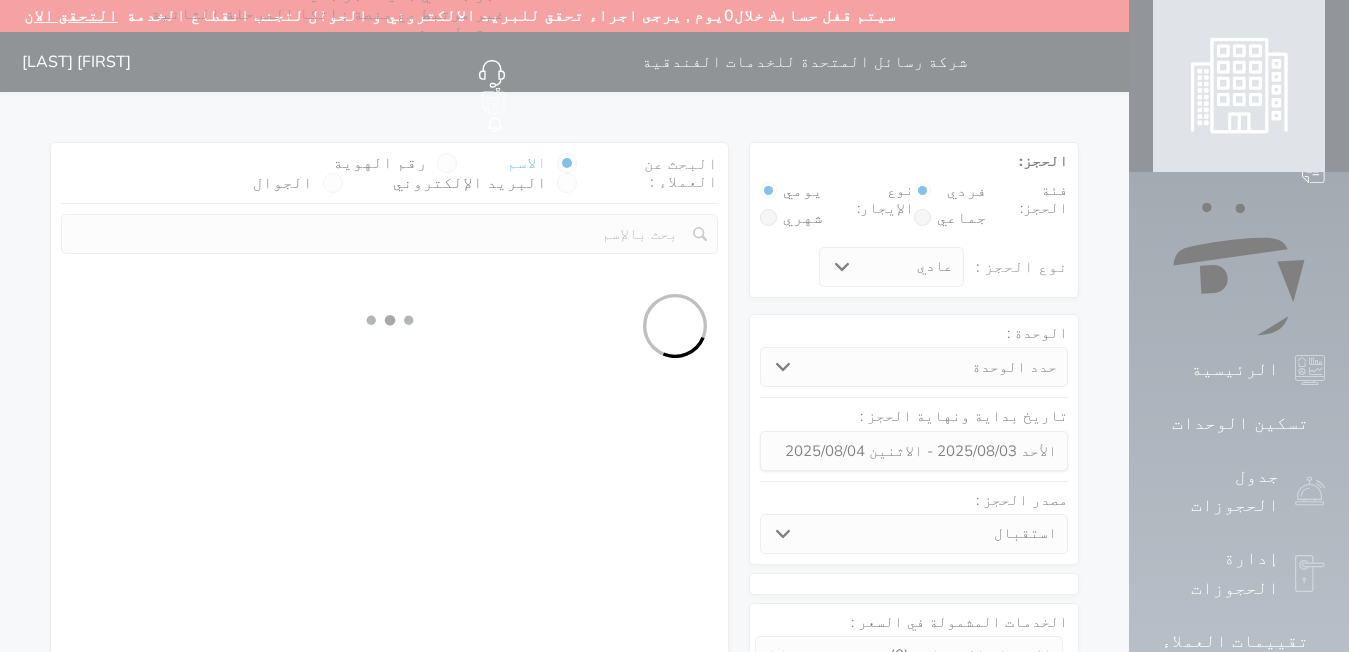 select on "113" 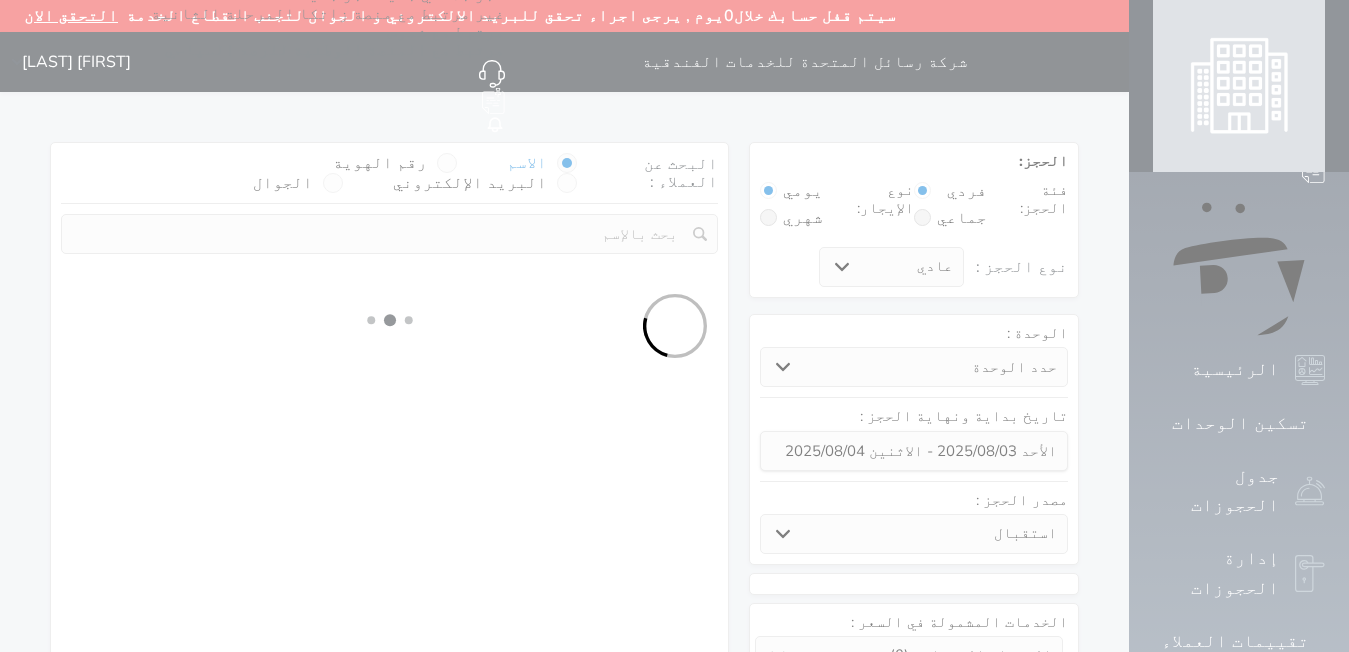 select on "1" 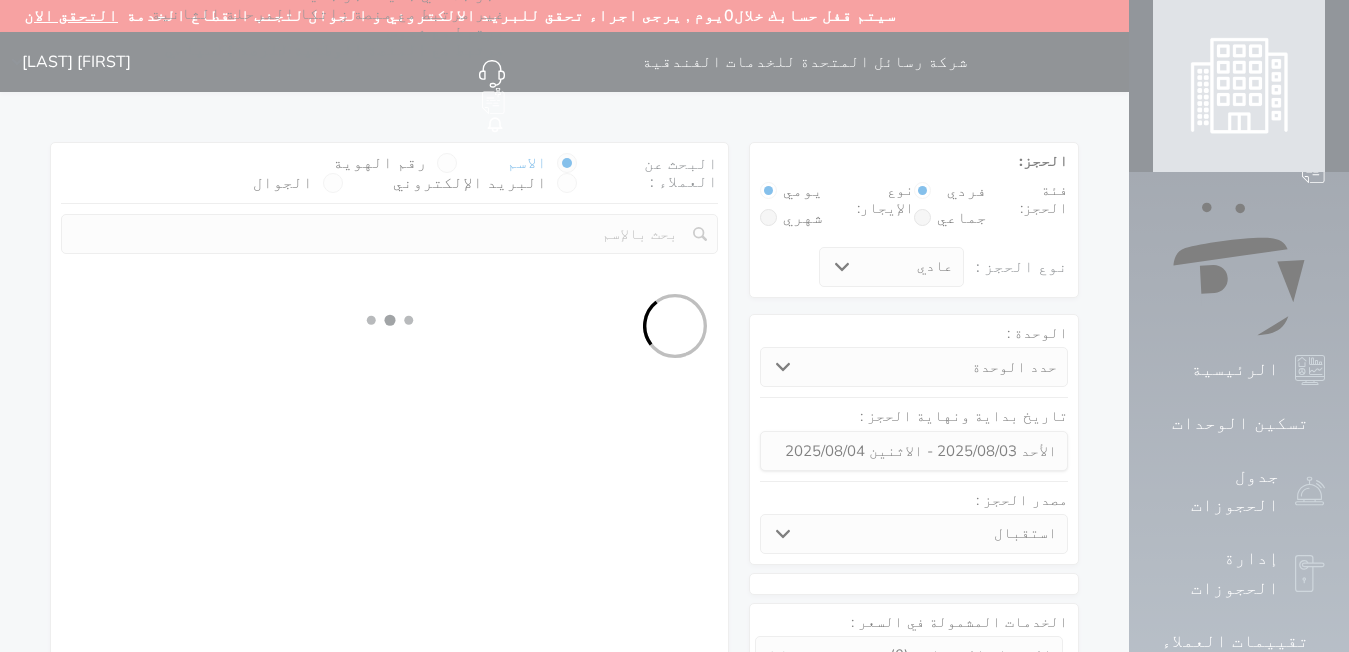 select 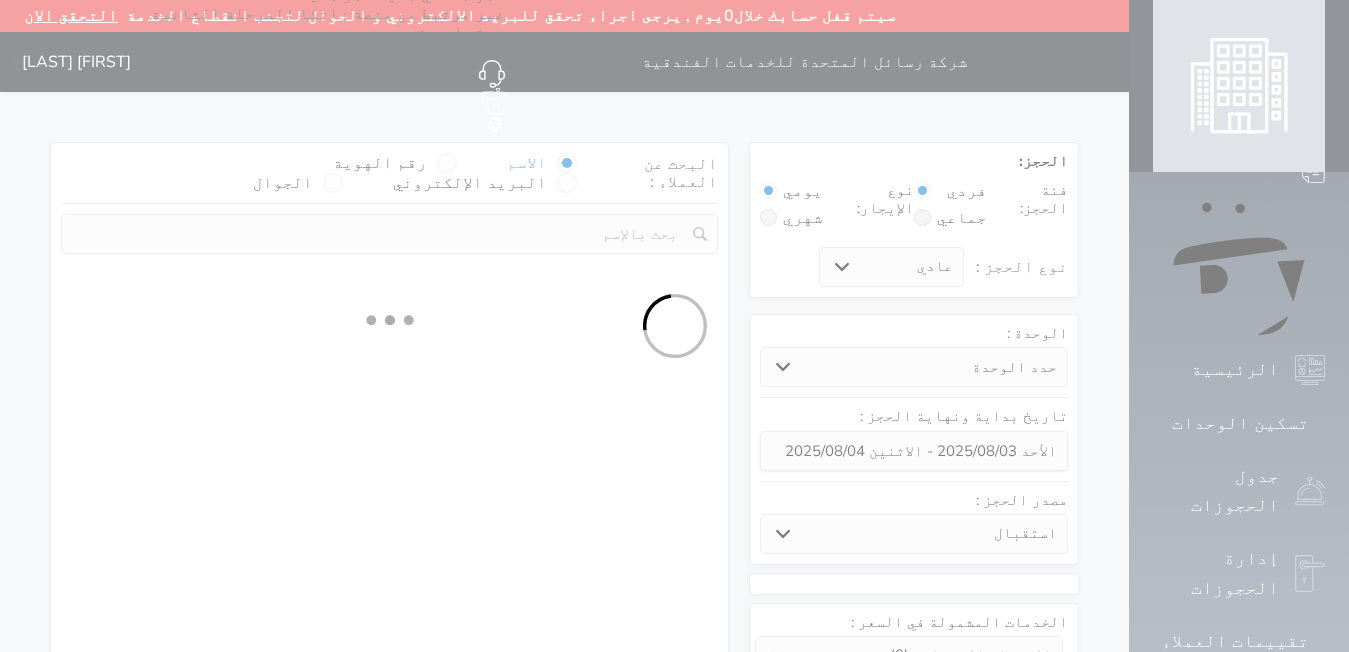select on "7" 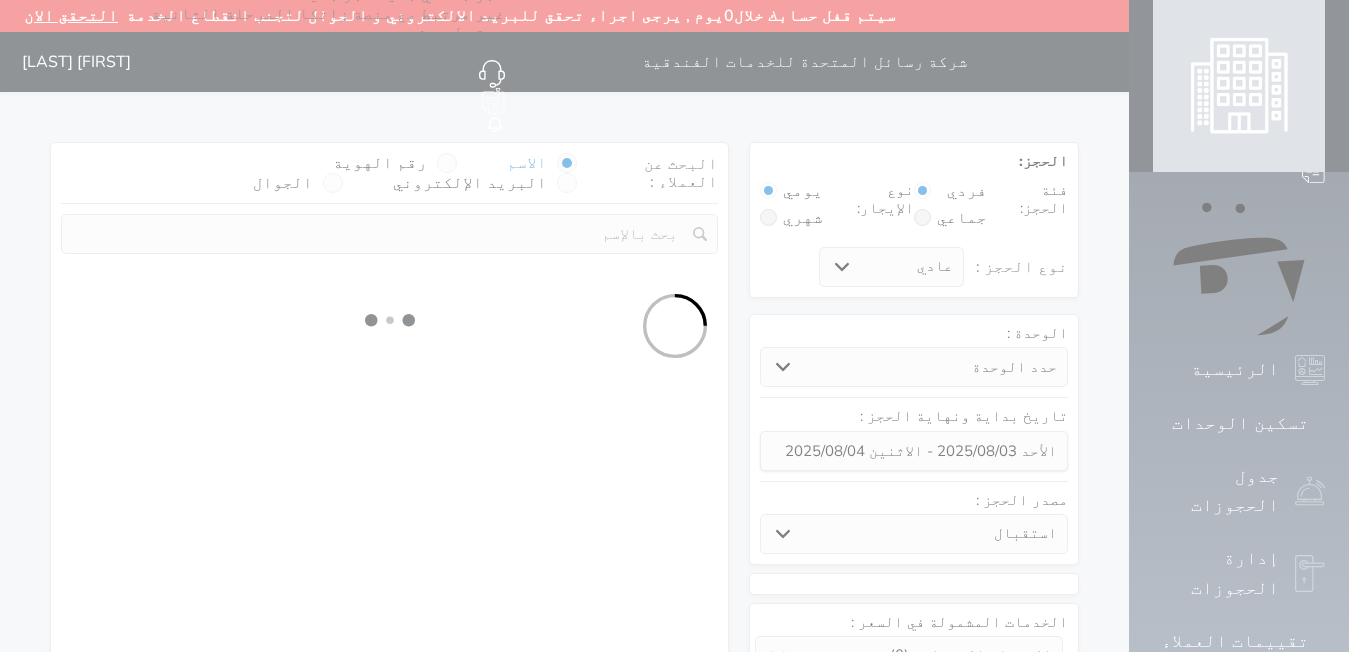 select 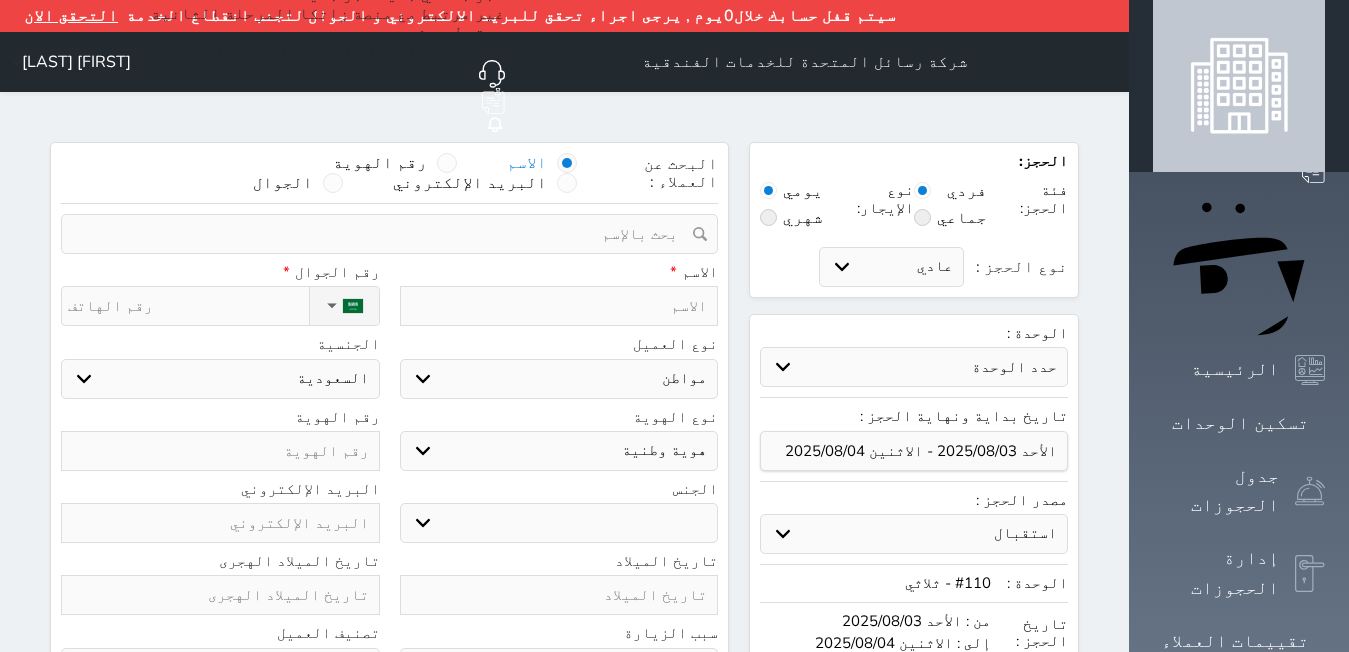 click at bounding box center [559, 306] 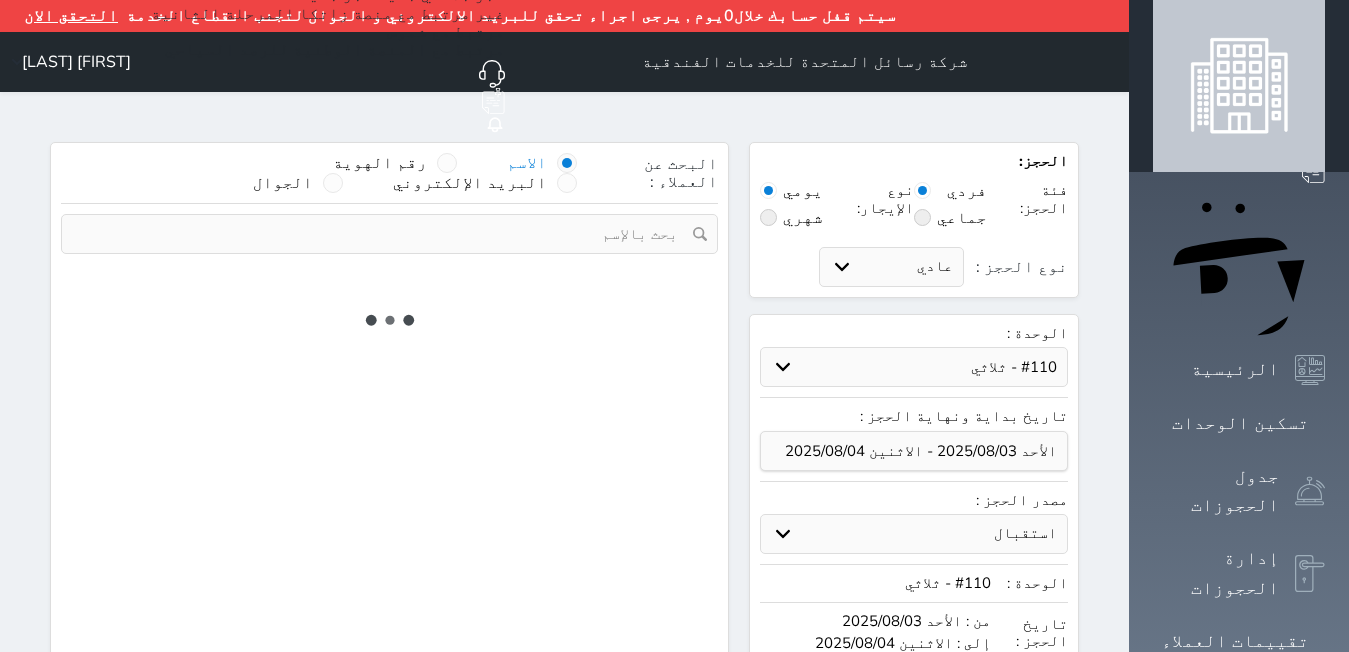 select on "1" 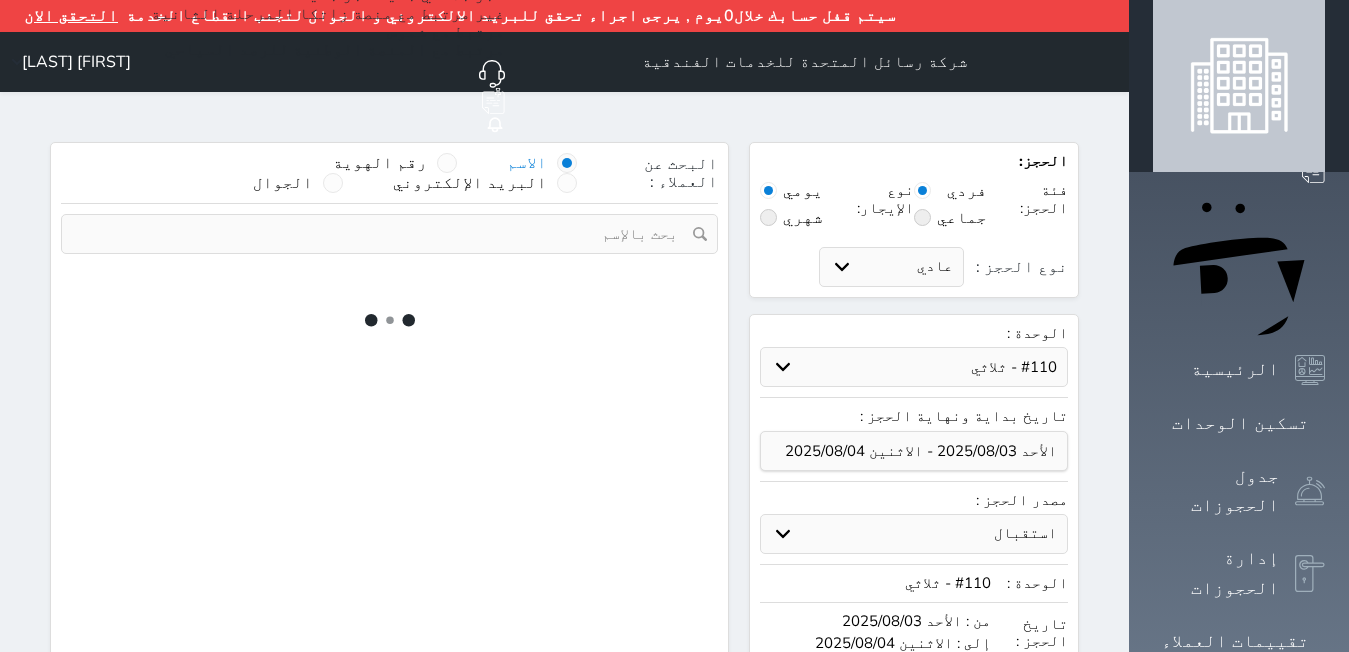 select on "113" 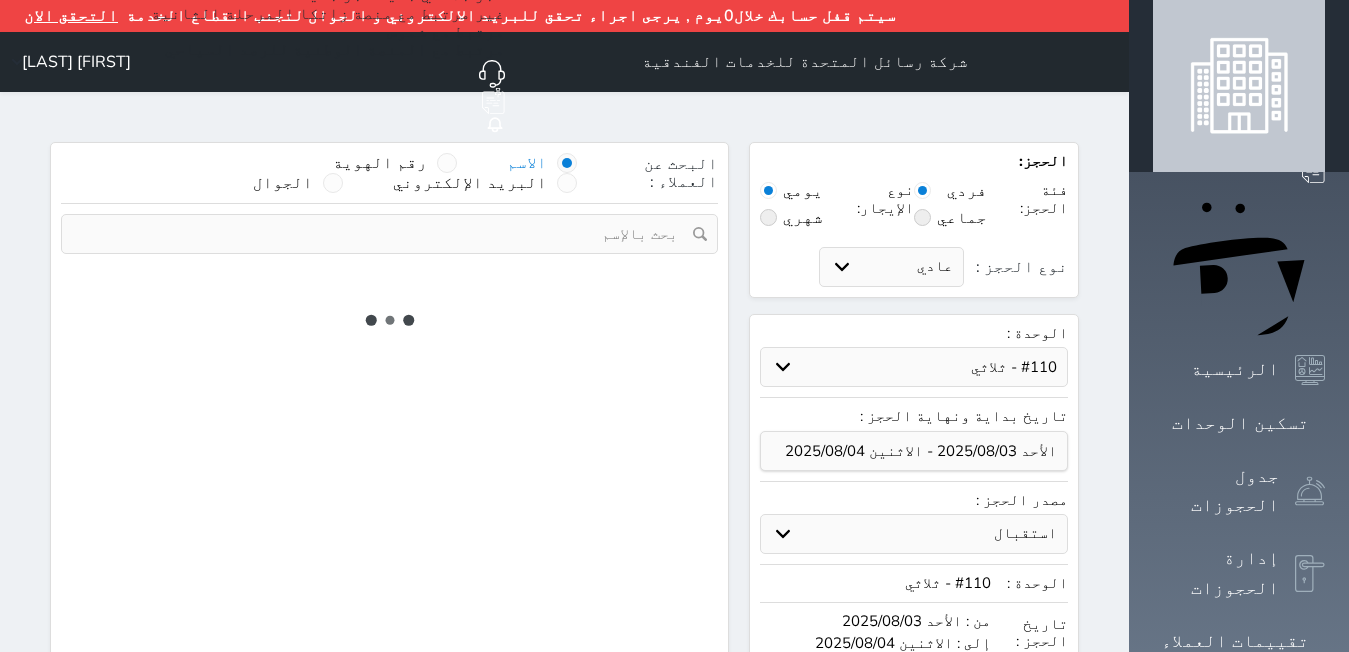 select on "1" 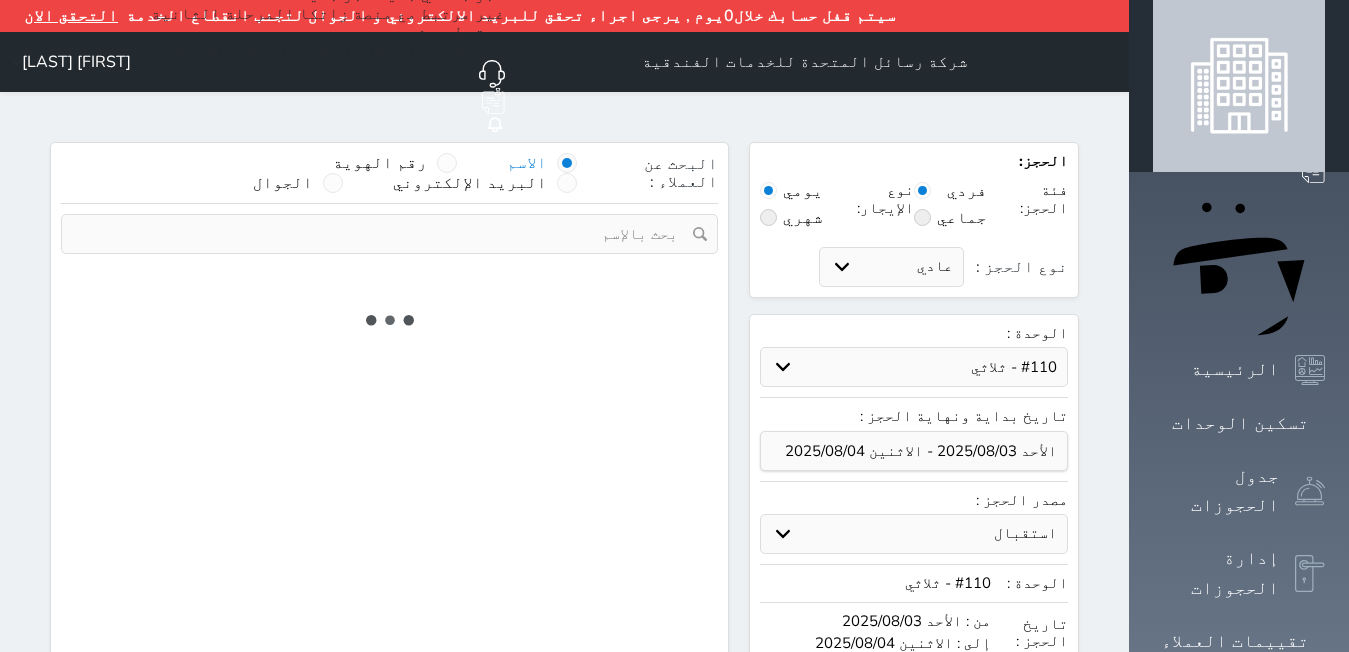 select 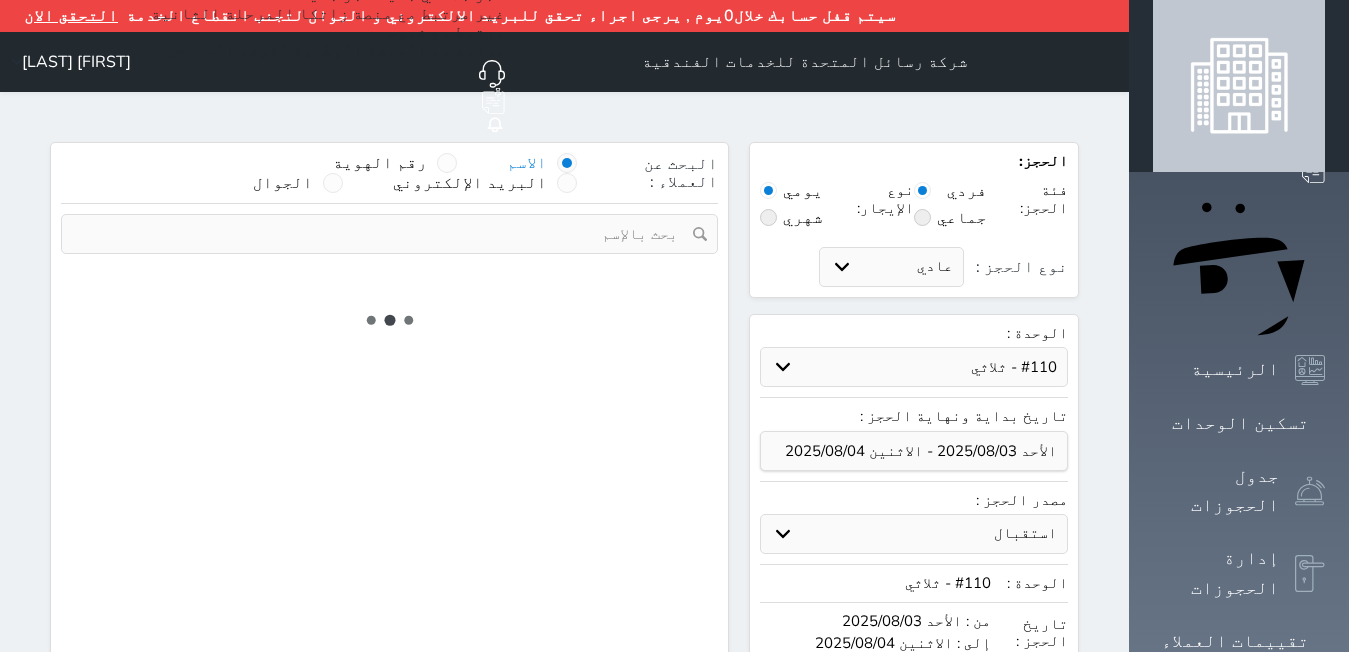 select on "7" 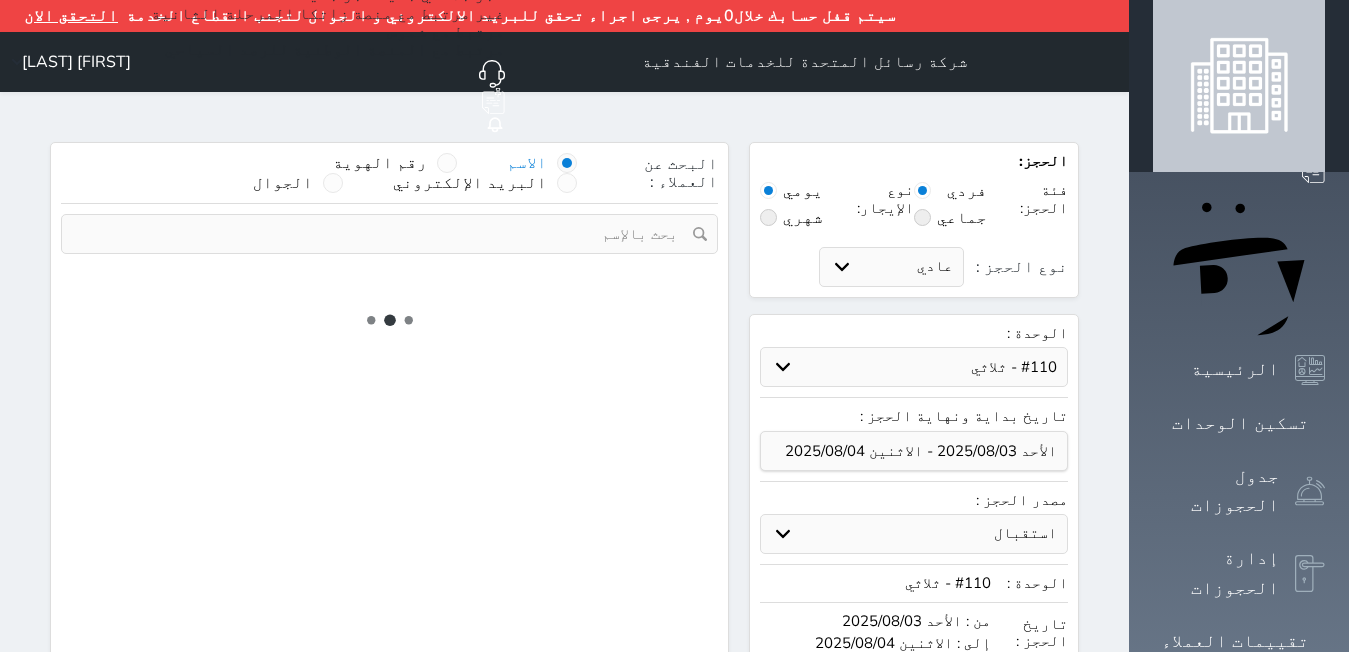 select 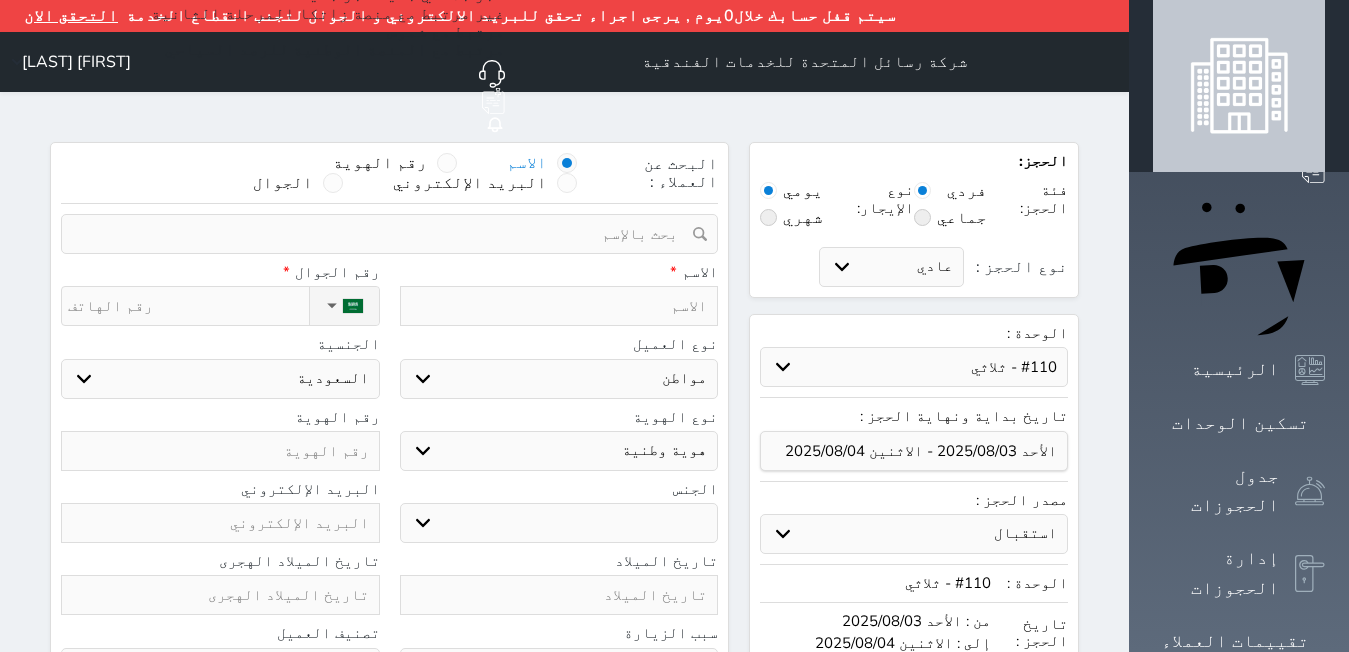 select 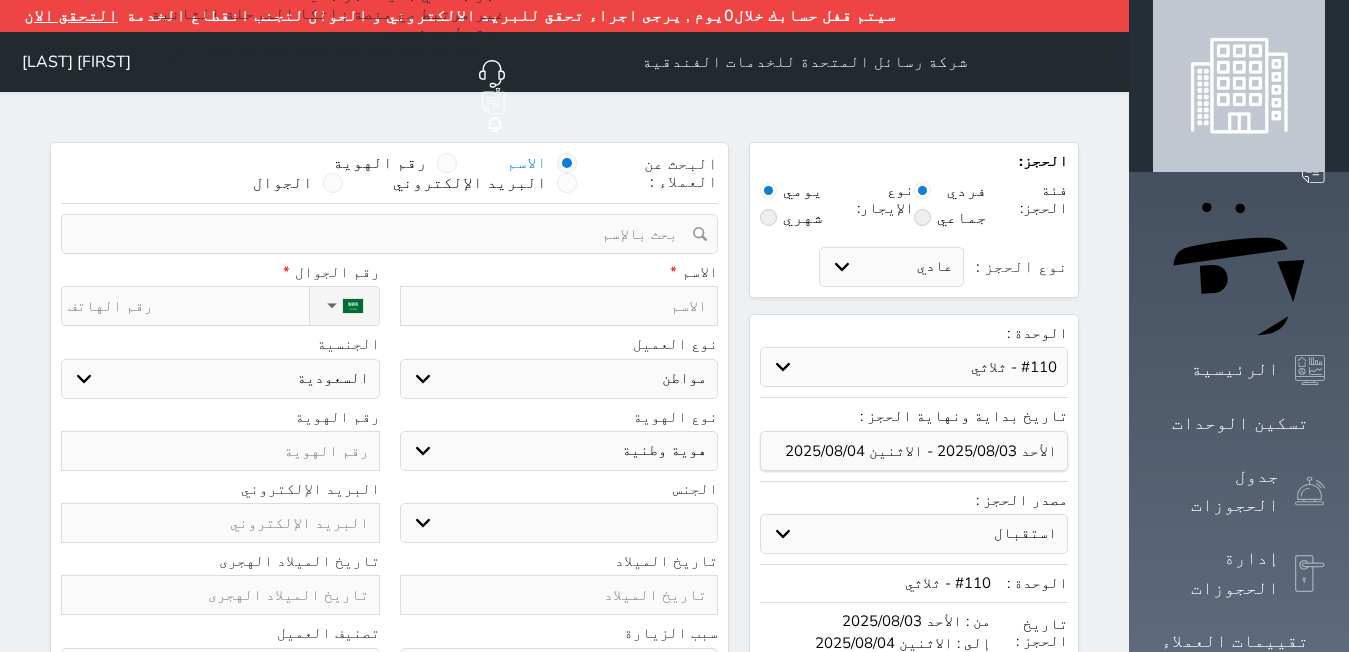 select 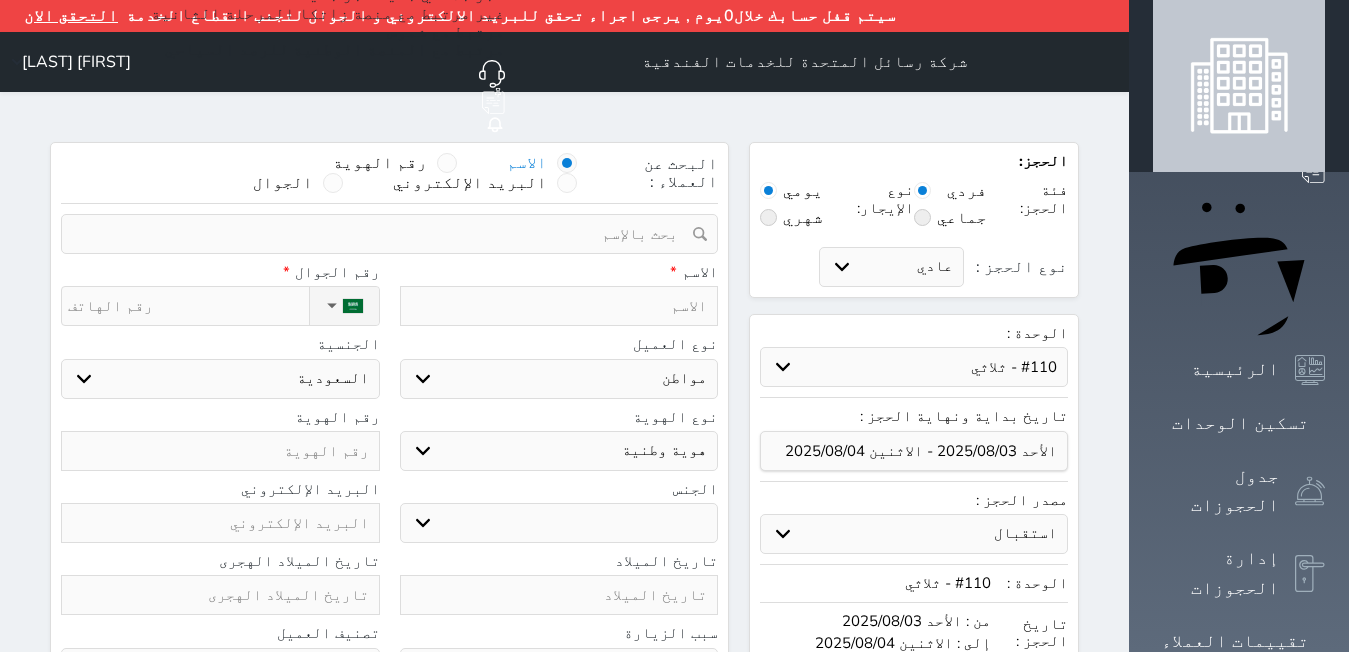 click at bounding box center (559, 306) 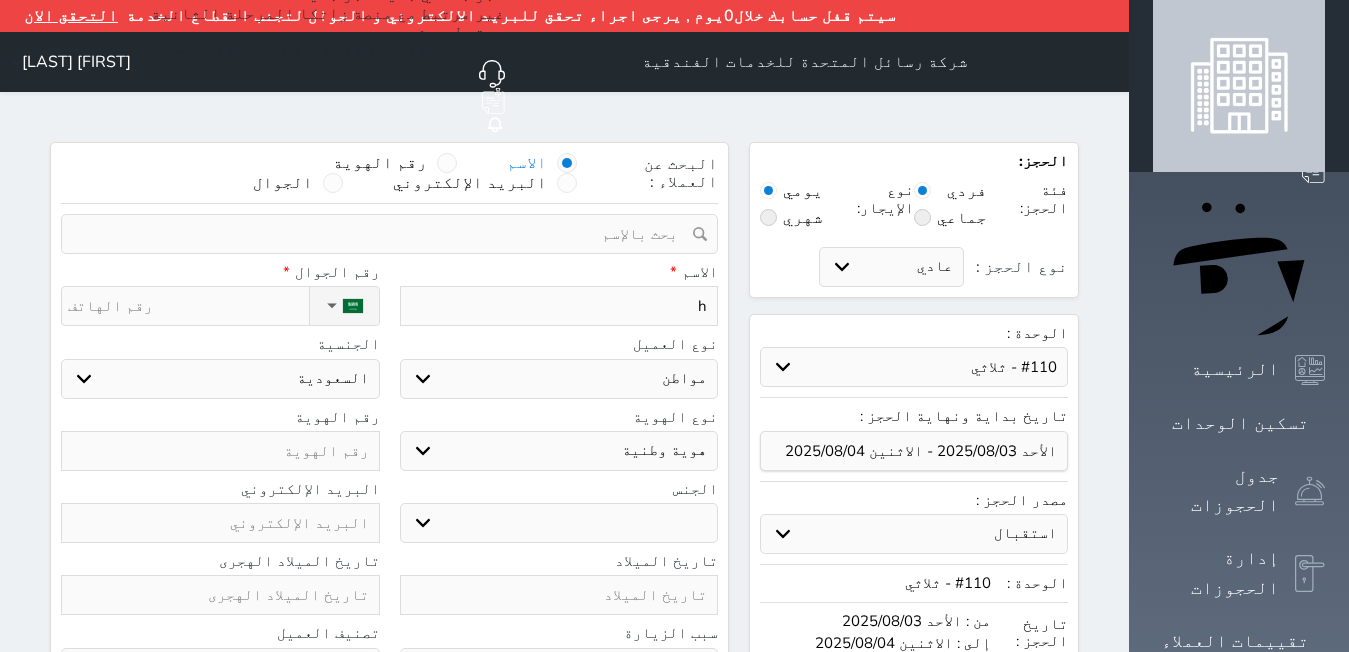 type on "hp" 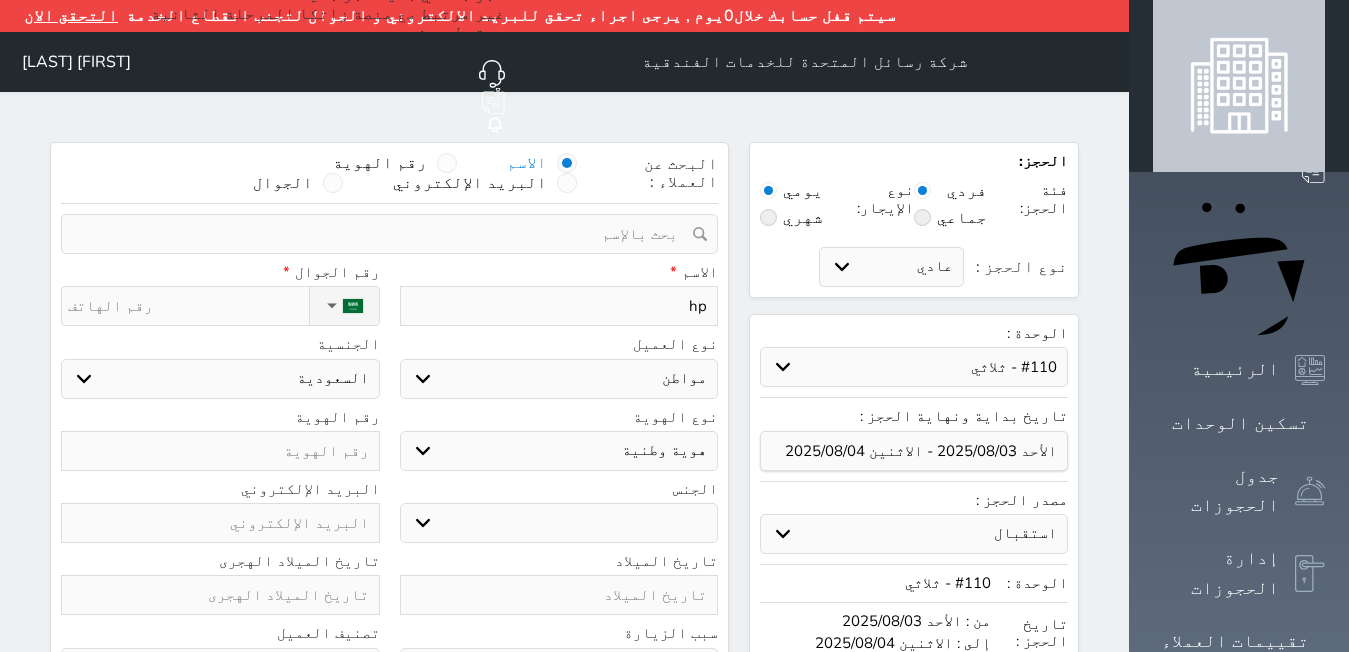 type on "hpl" 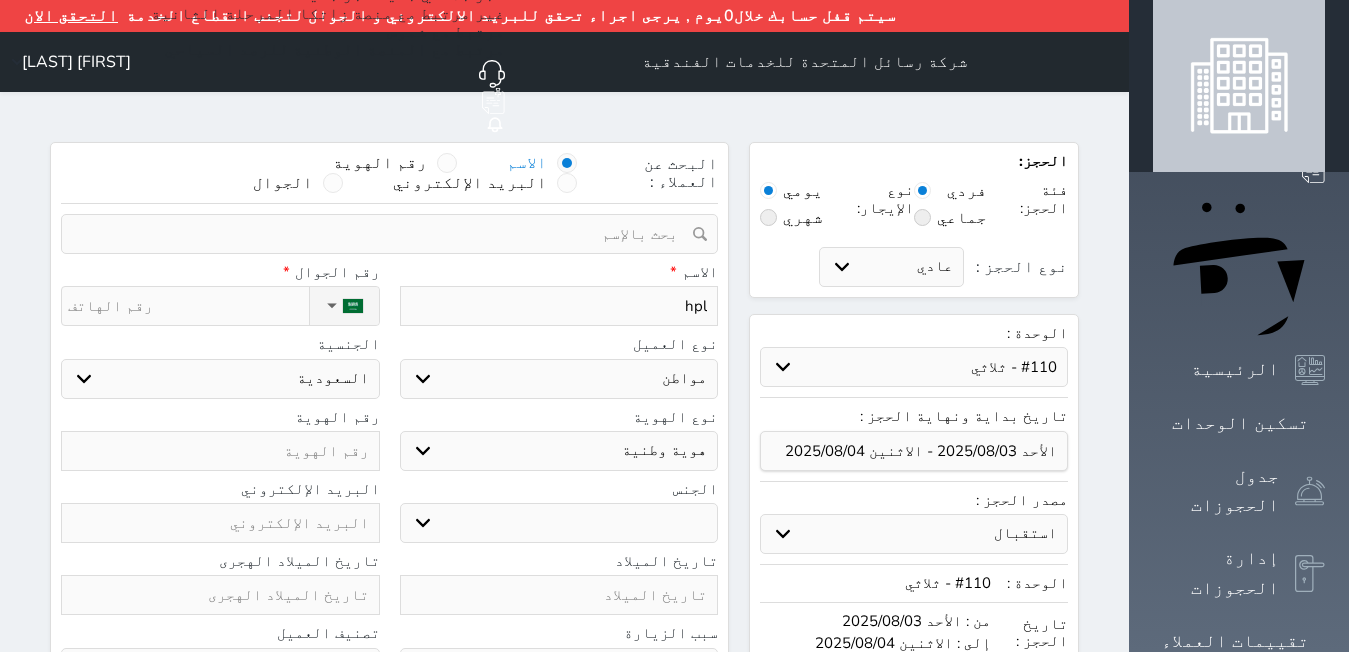 type on "hpl]" 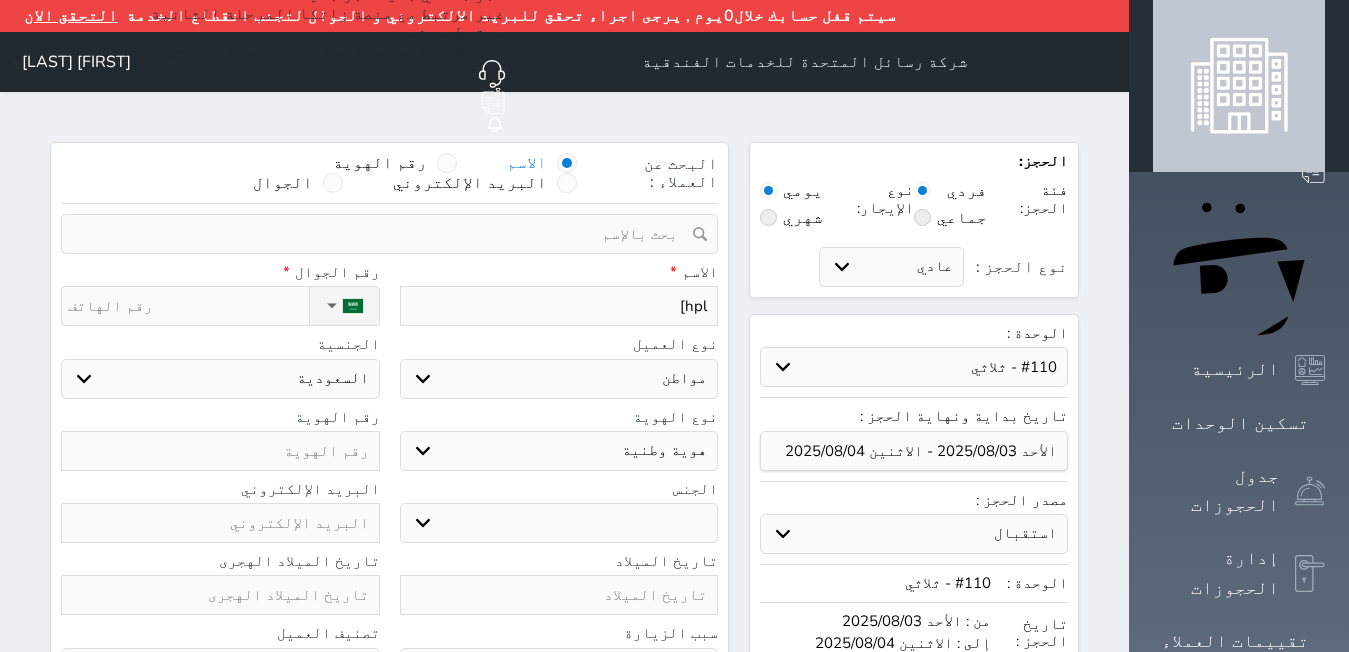 type on "hpl]" 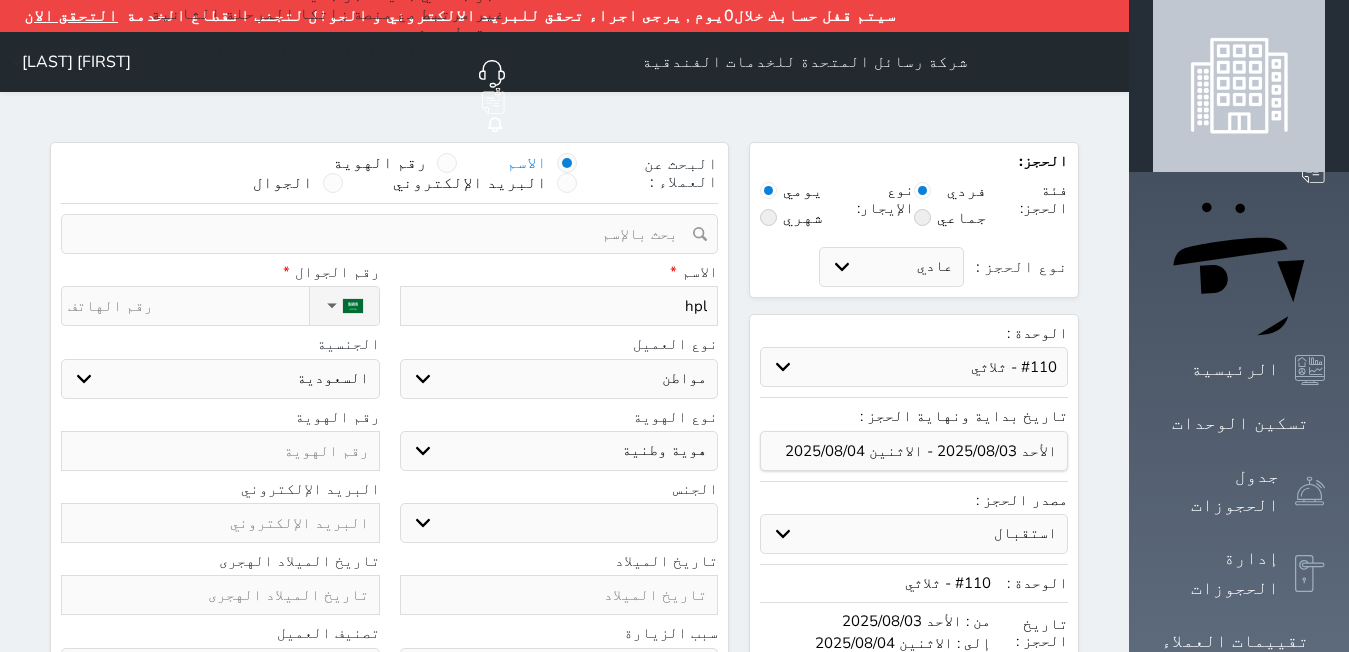 type on "hp" 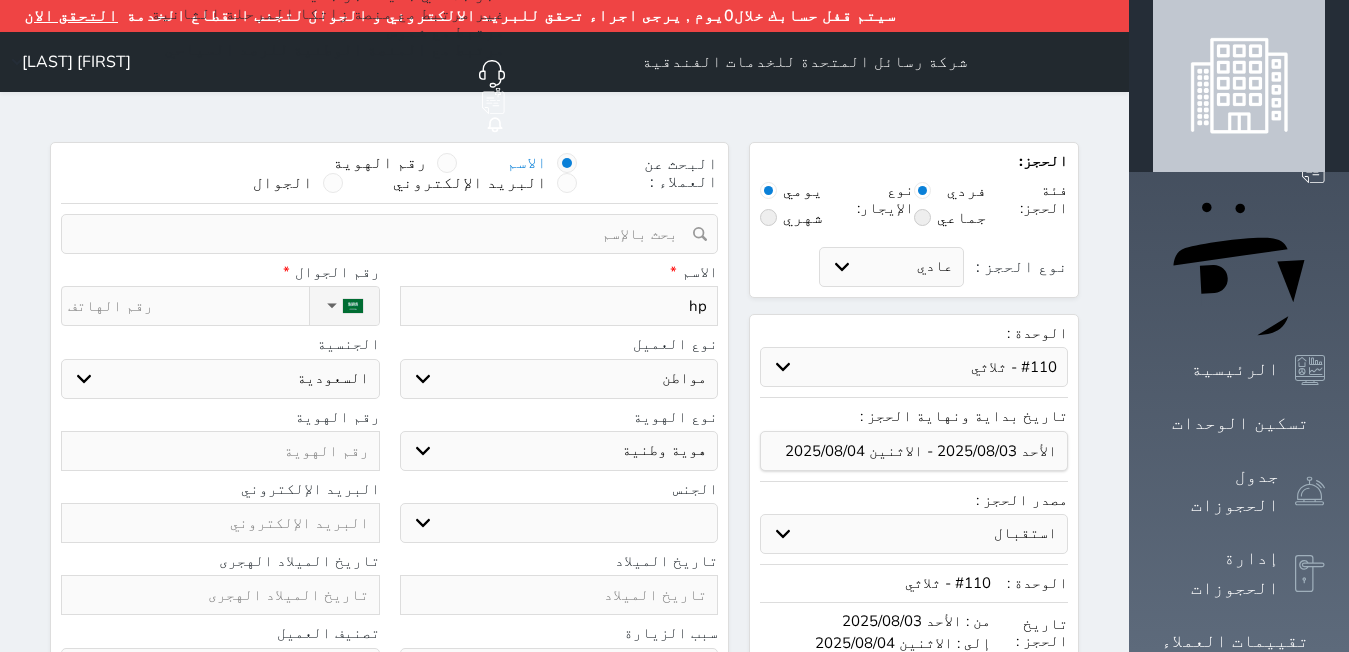 type on "h" 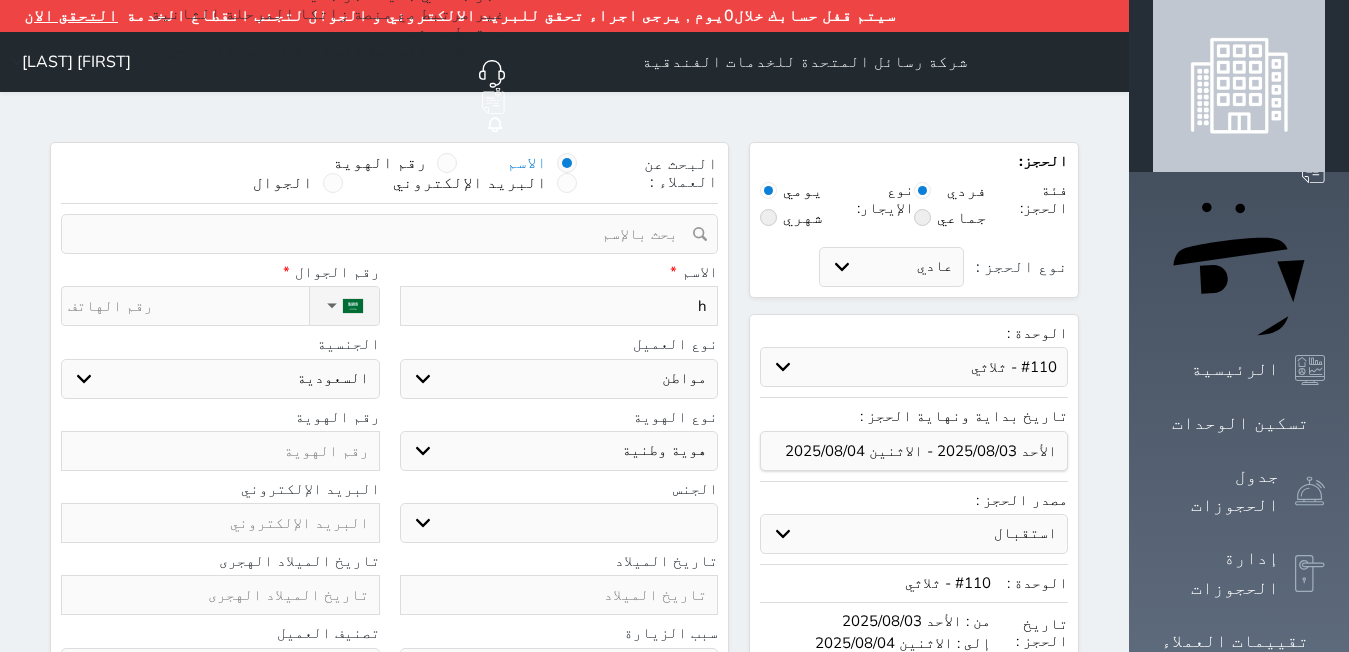 type 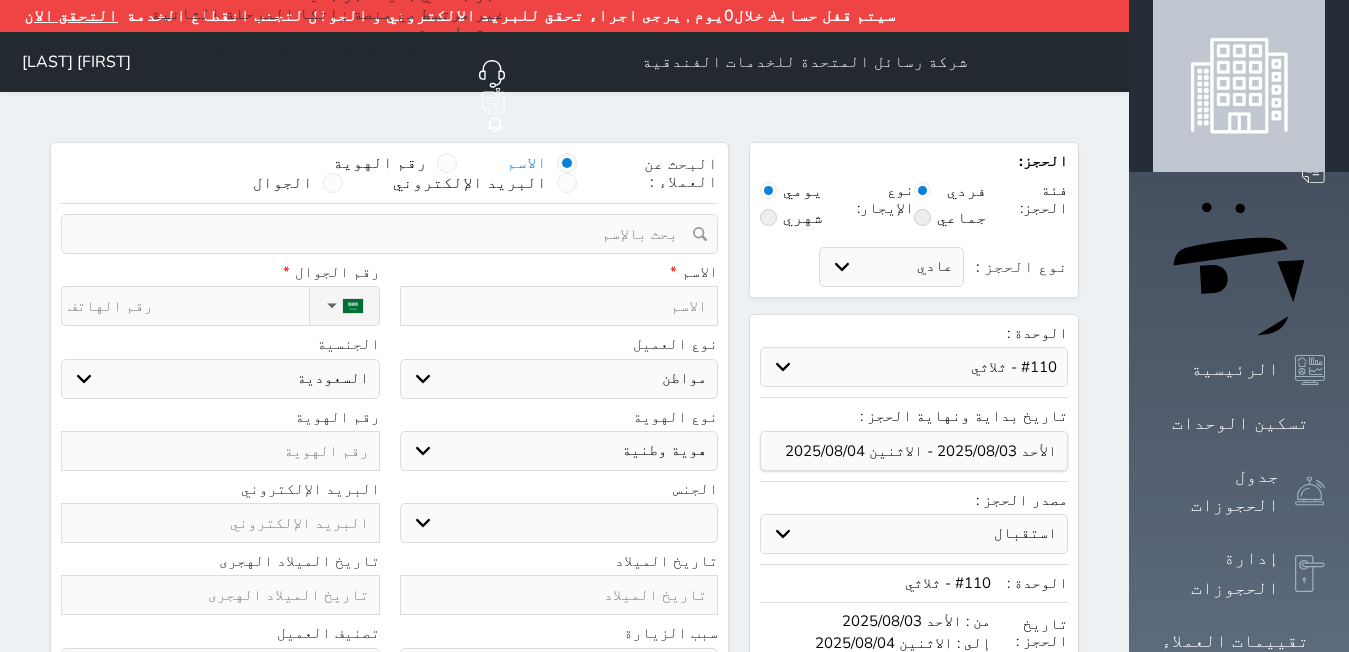 type on "ا" 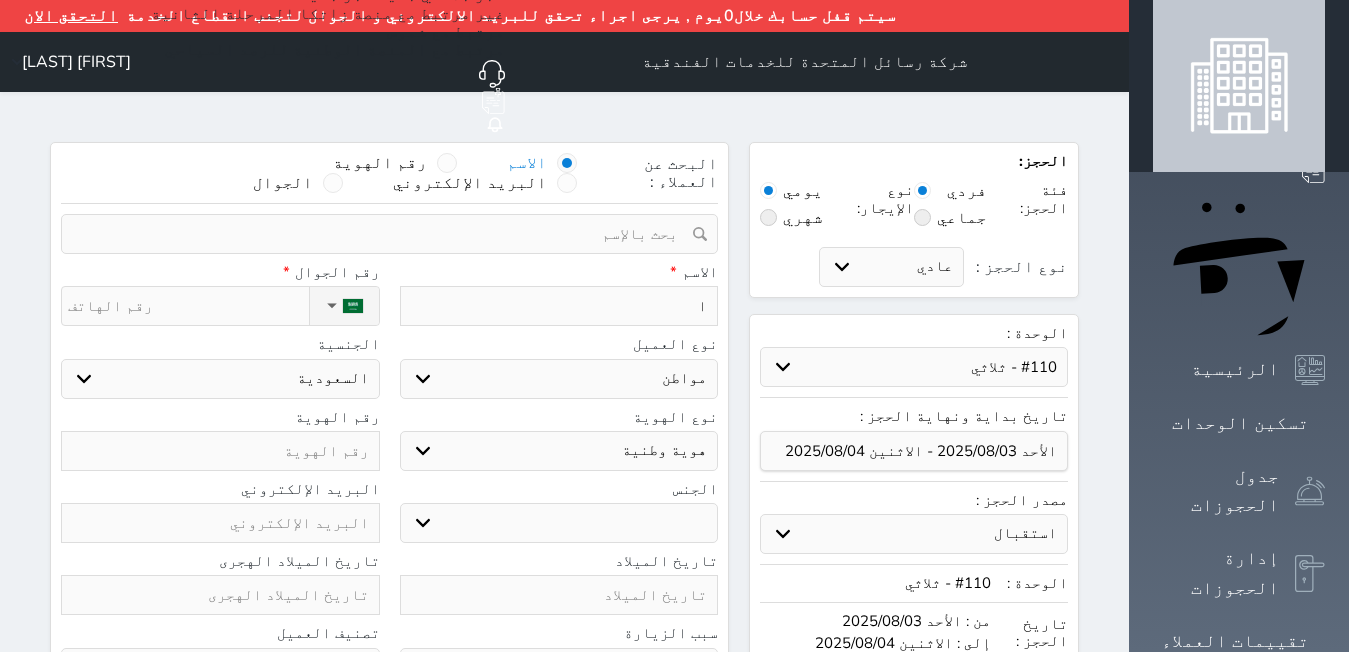 type on "ال" 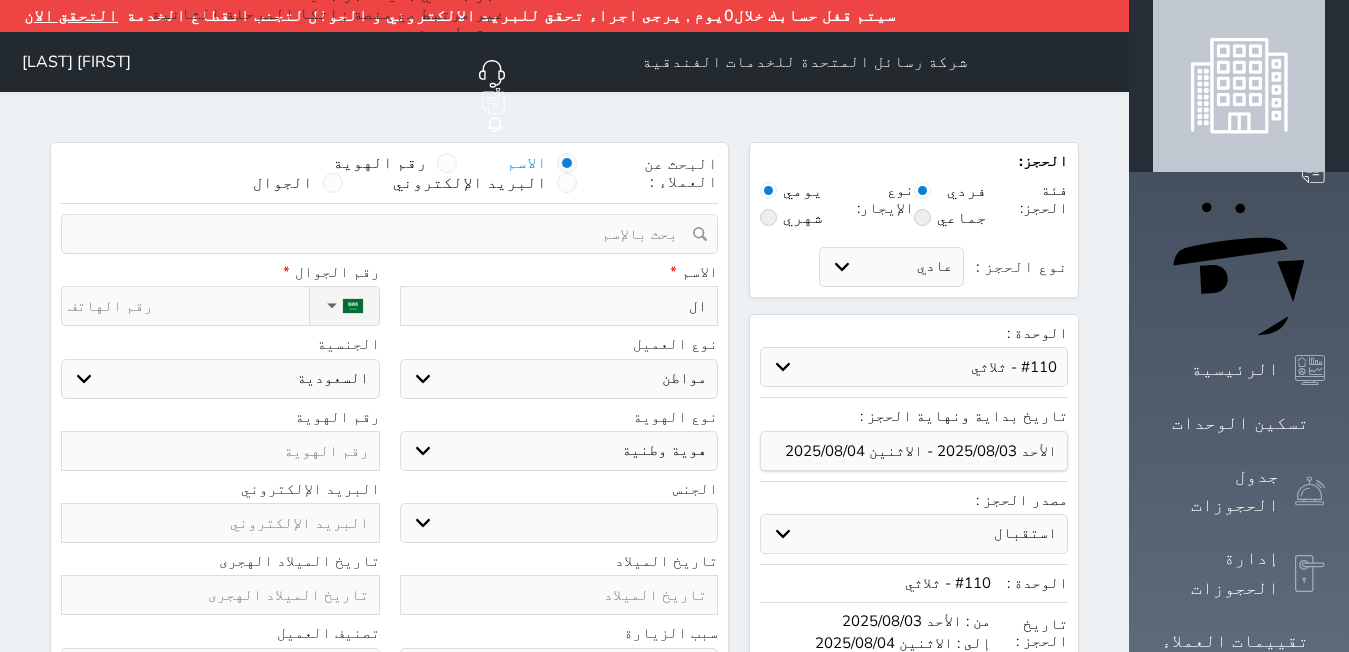 type on "ا" 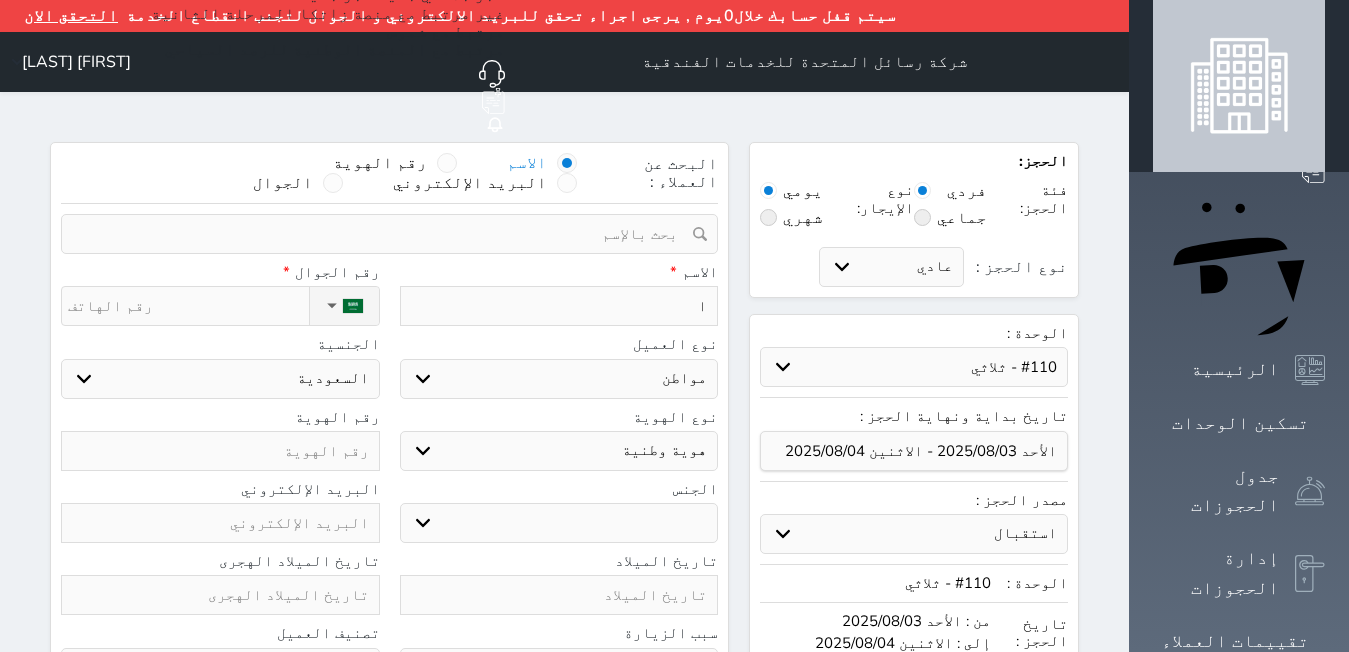 type on "اح" 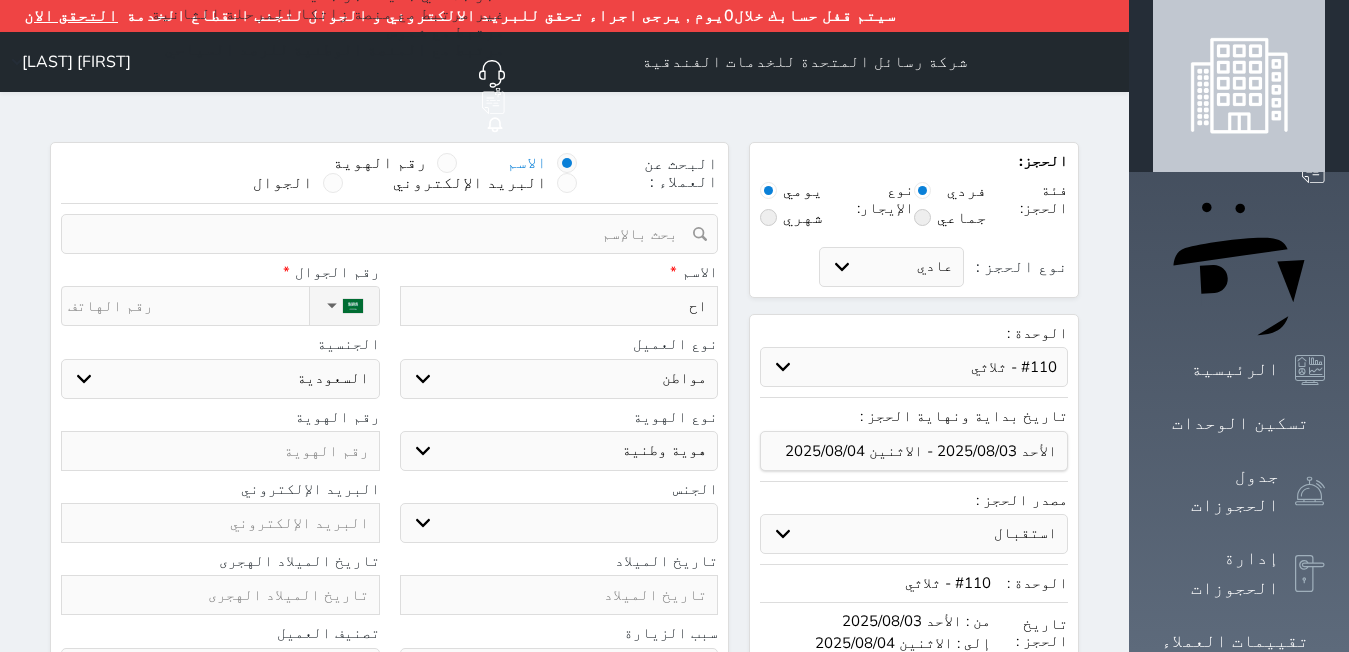 type on "احم" 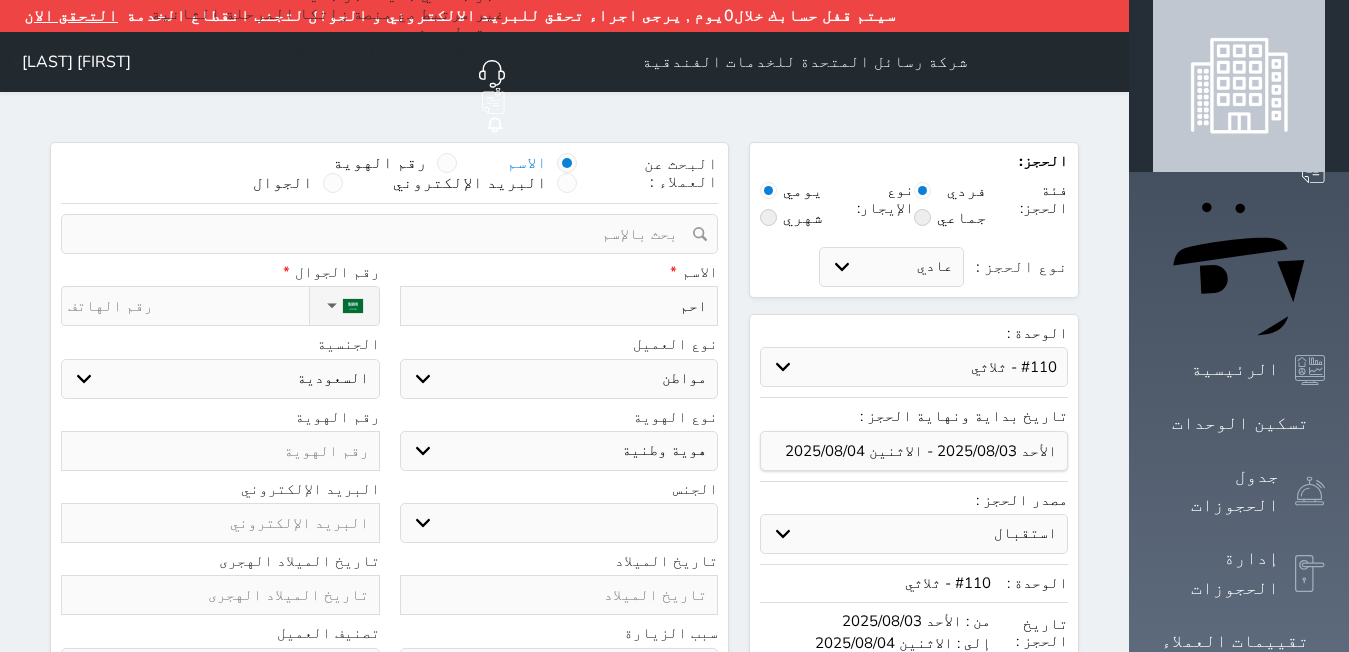 type on "احمد" 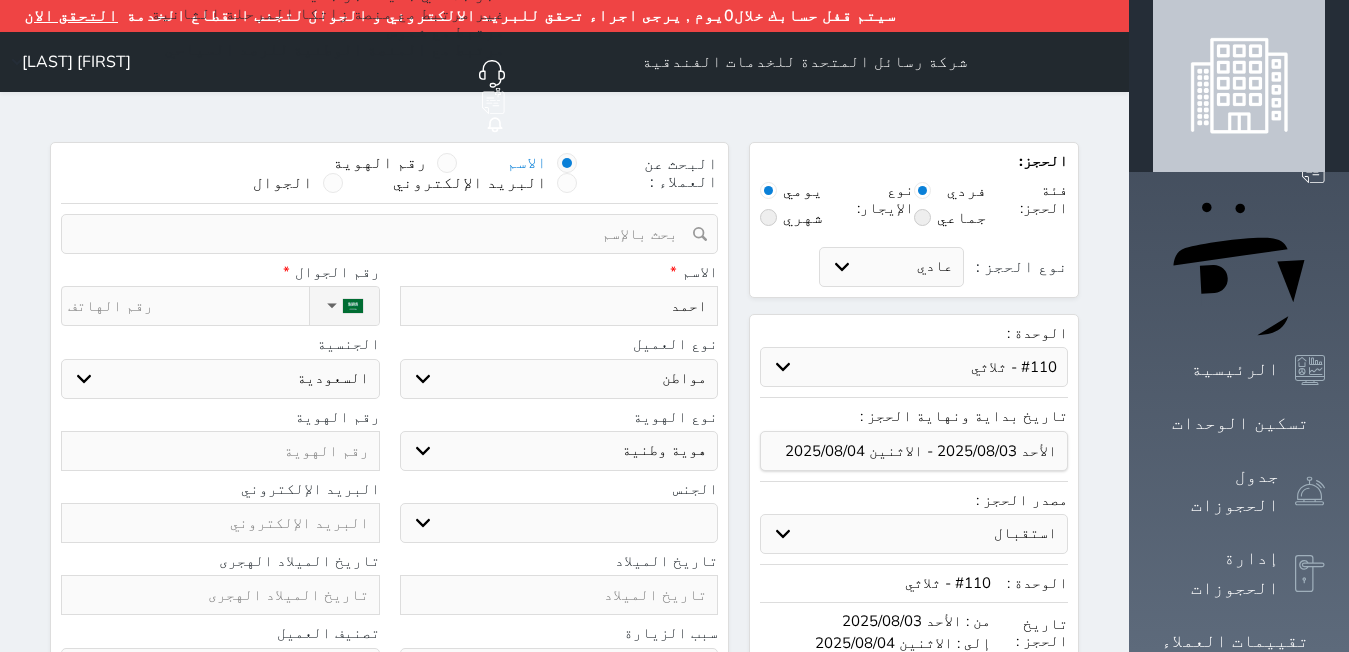 type on "احمد" 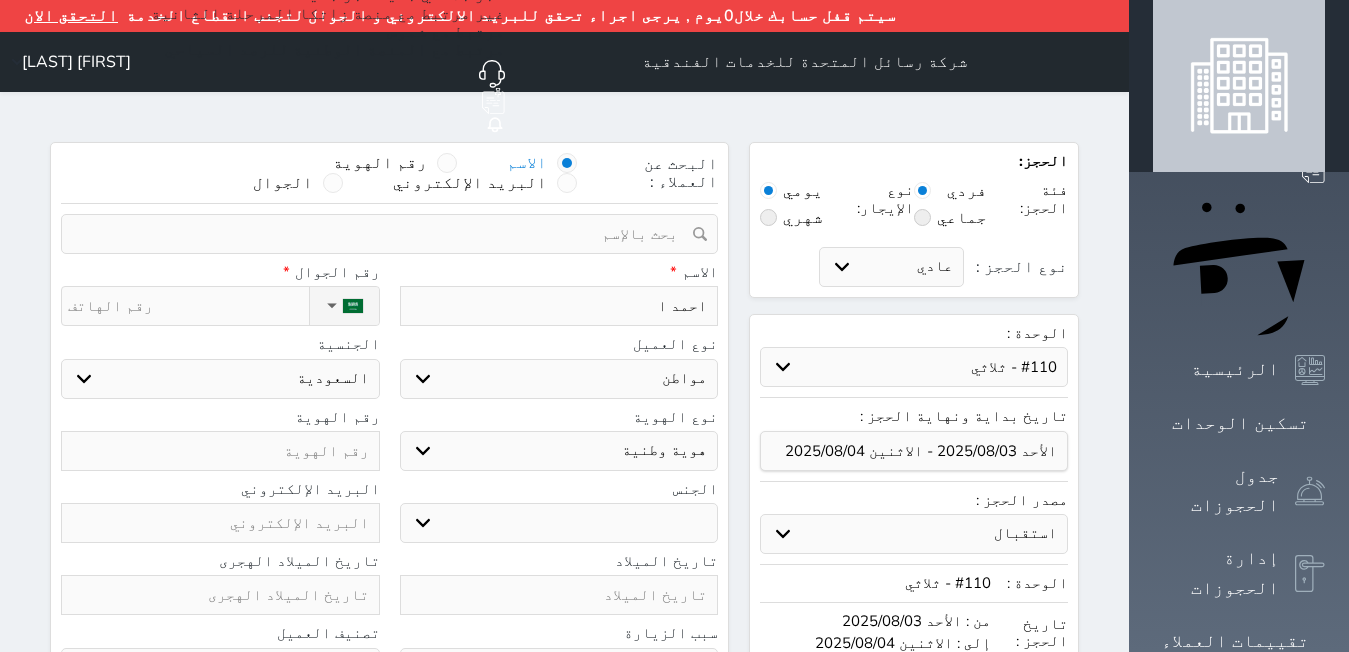 type on "احمد ال" 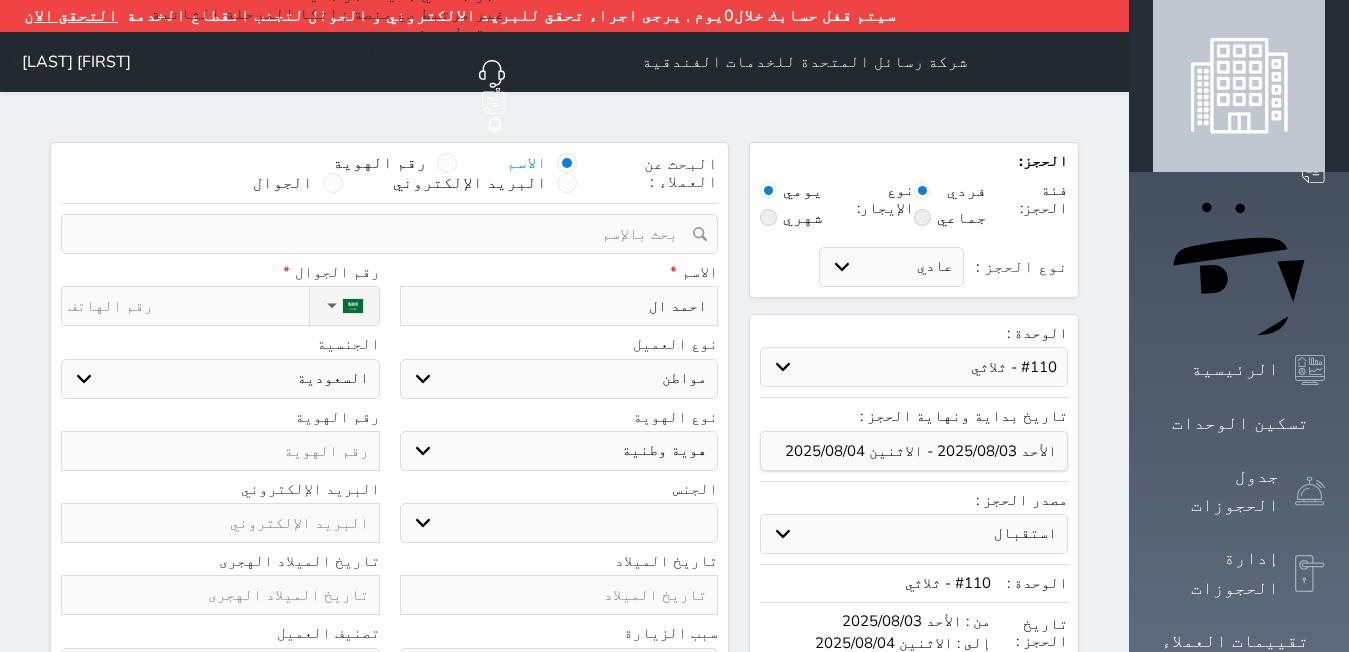 type on "سجل حجوزات العميل [FIRST] [LAST]" 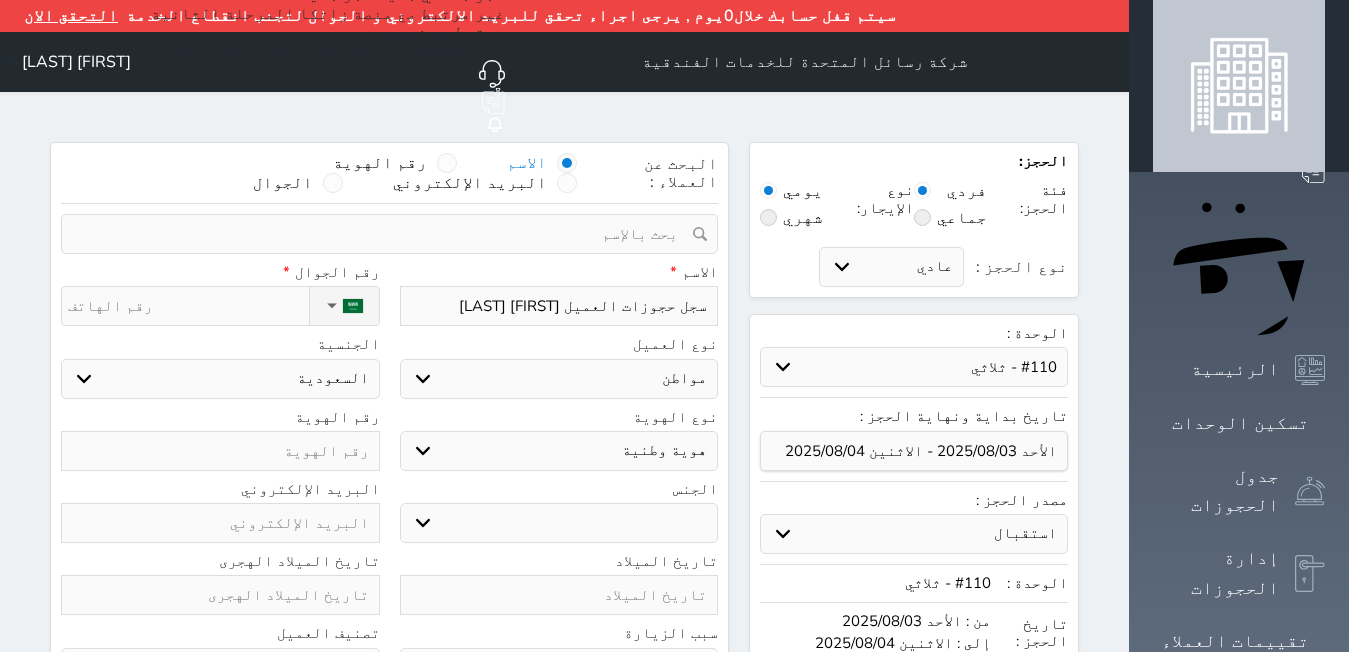 type on "سجل الكمبيالات الغير محصلة على العميل [FIRST] [LAST]" 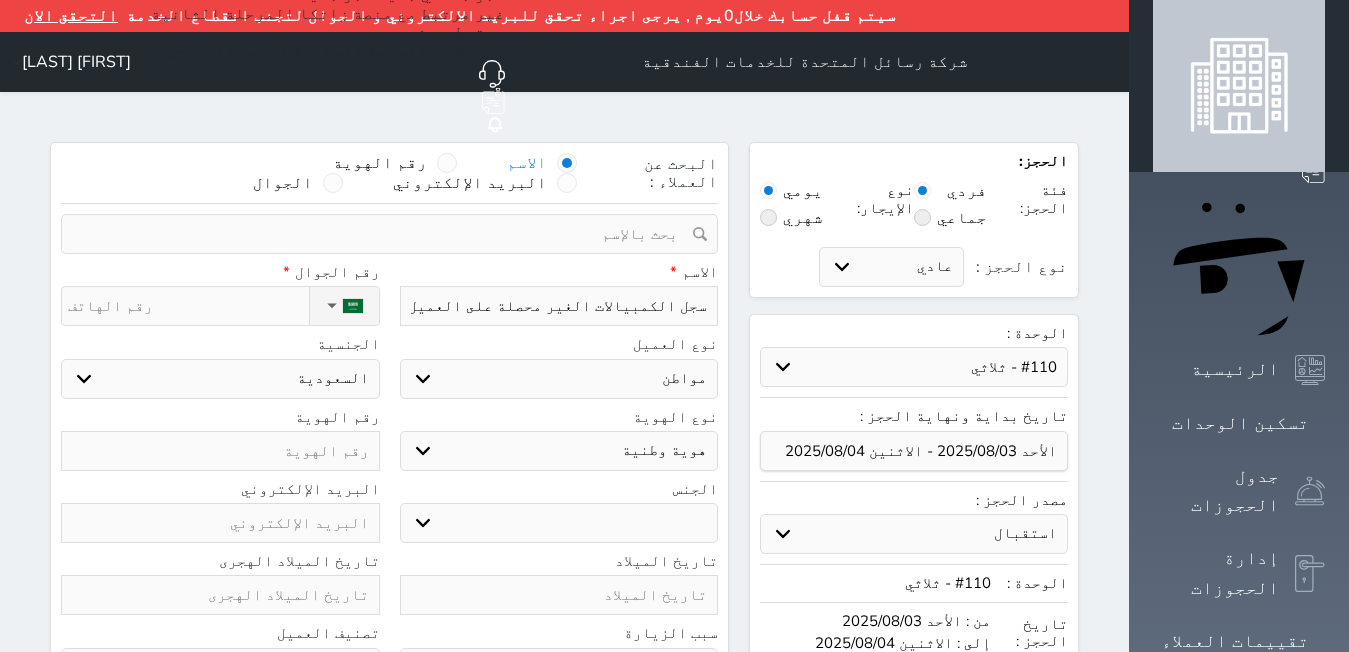 type on "سجل حجوزات العميل [FIRST] [LAST]" 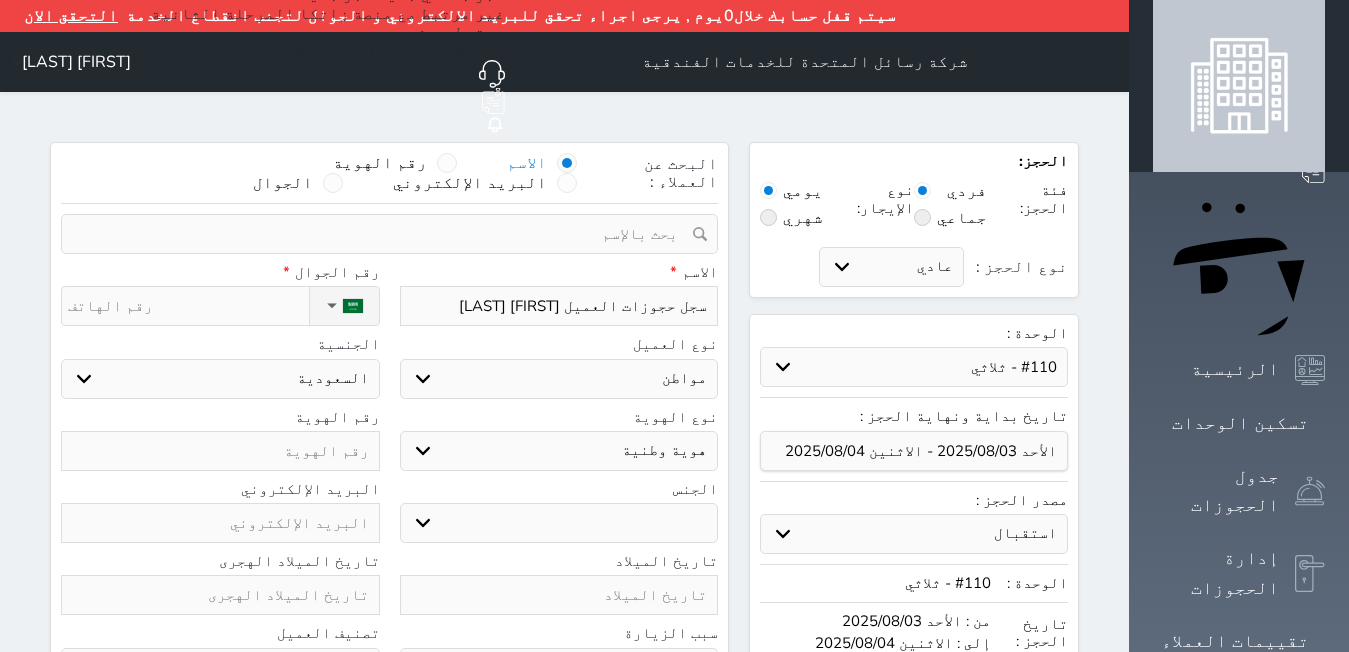 type on "[FIRST] [LAST]" 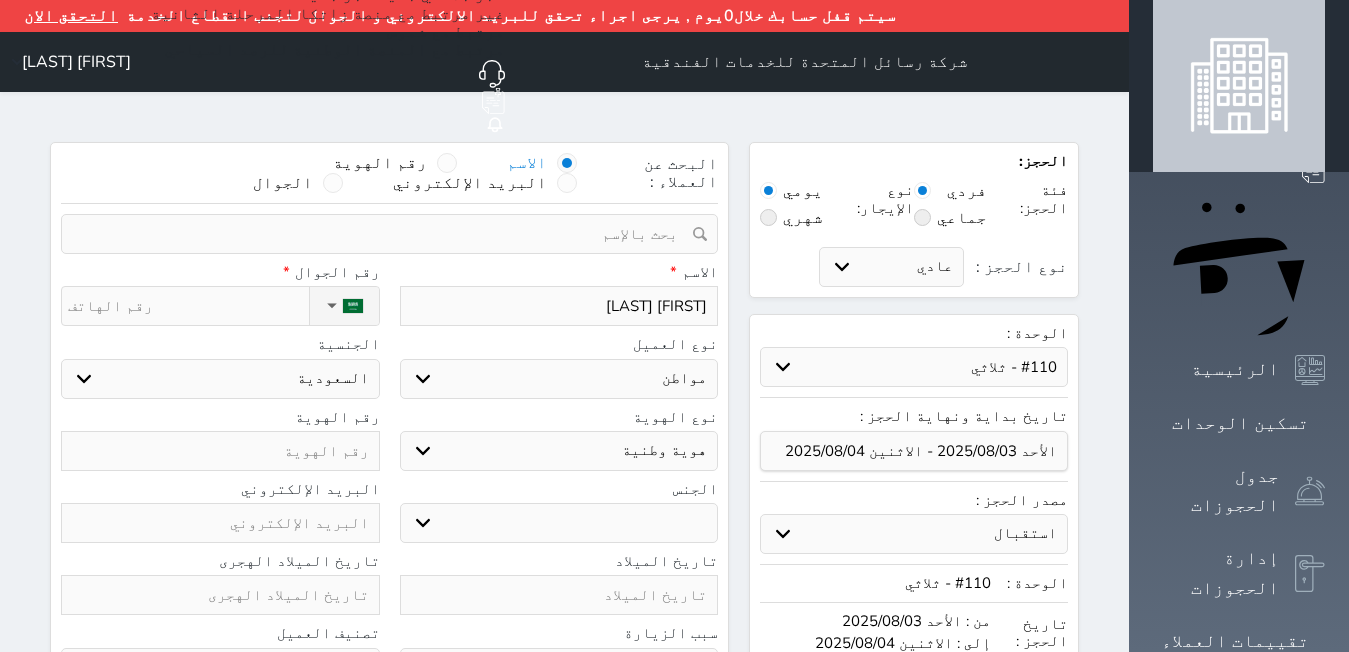 type on "[FIRST] [LAST]" 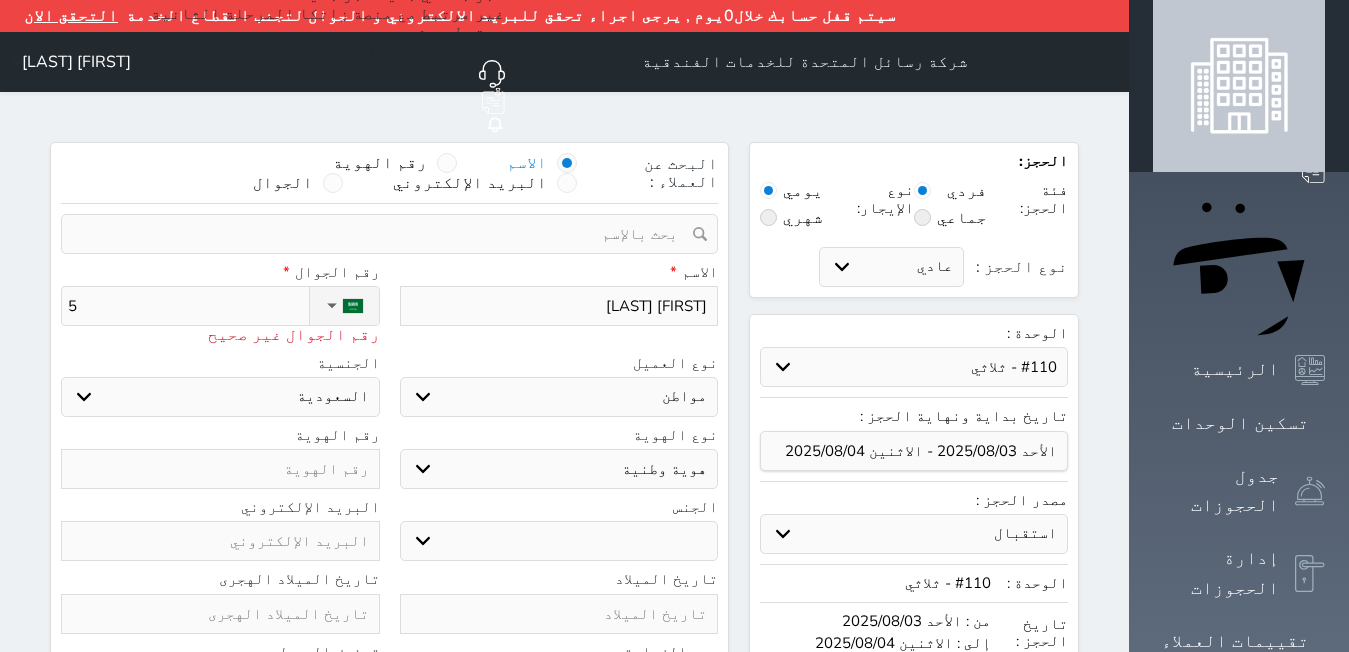 type on "55" 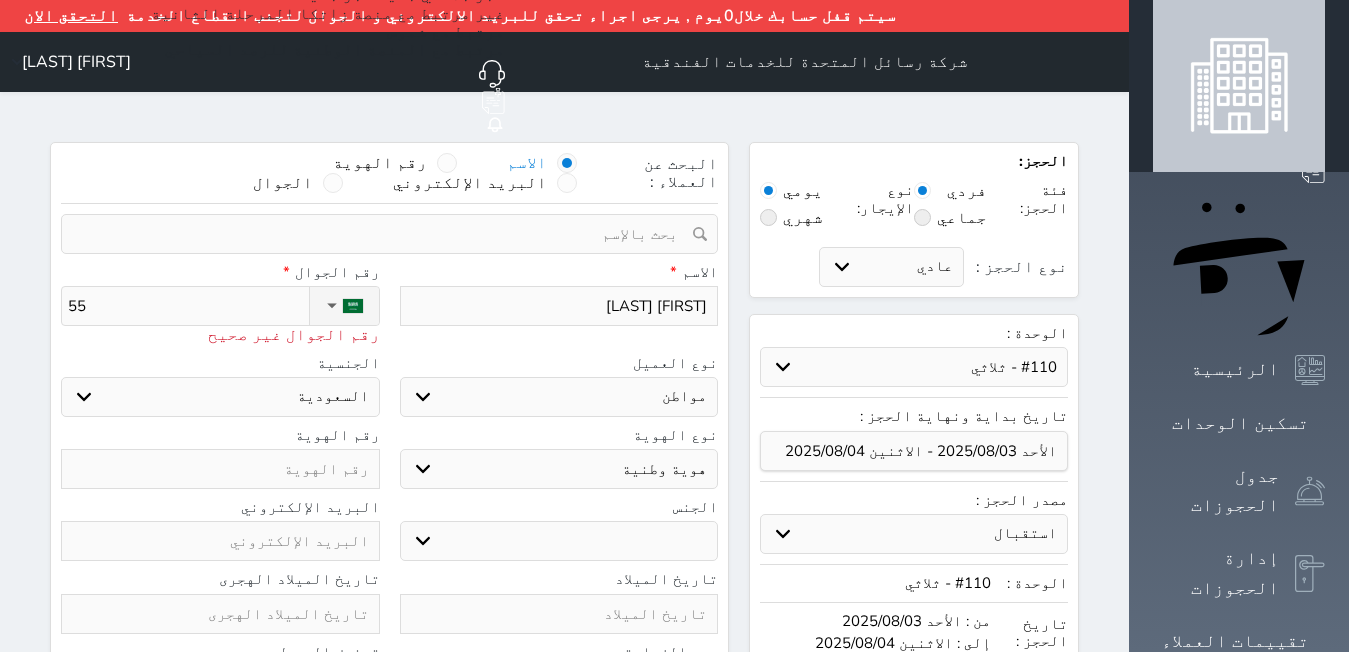 type on "555" 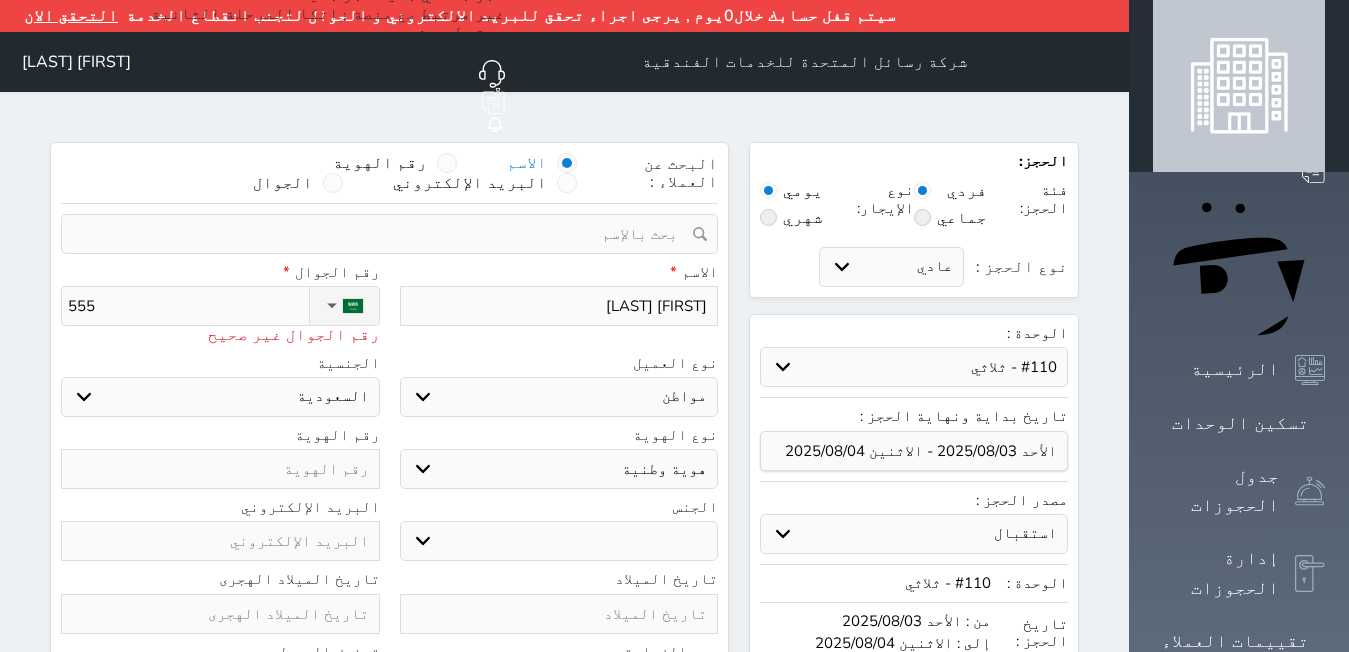 type on "5555" 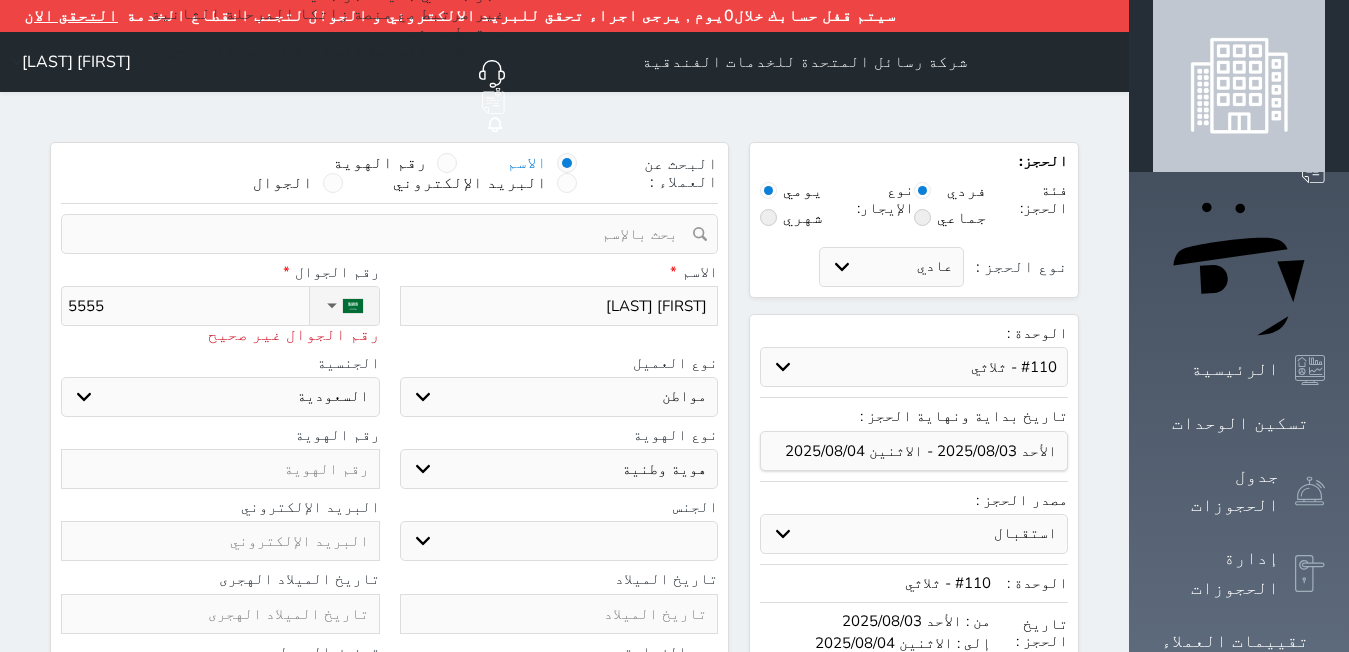 type on "555" 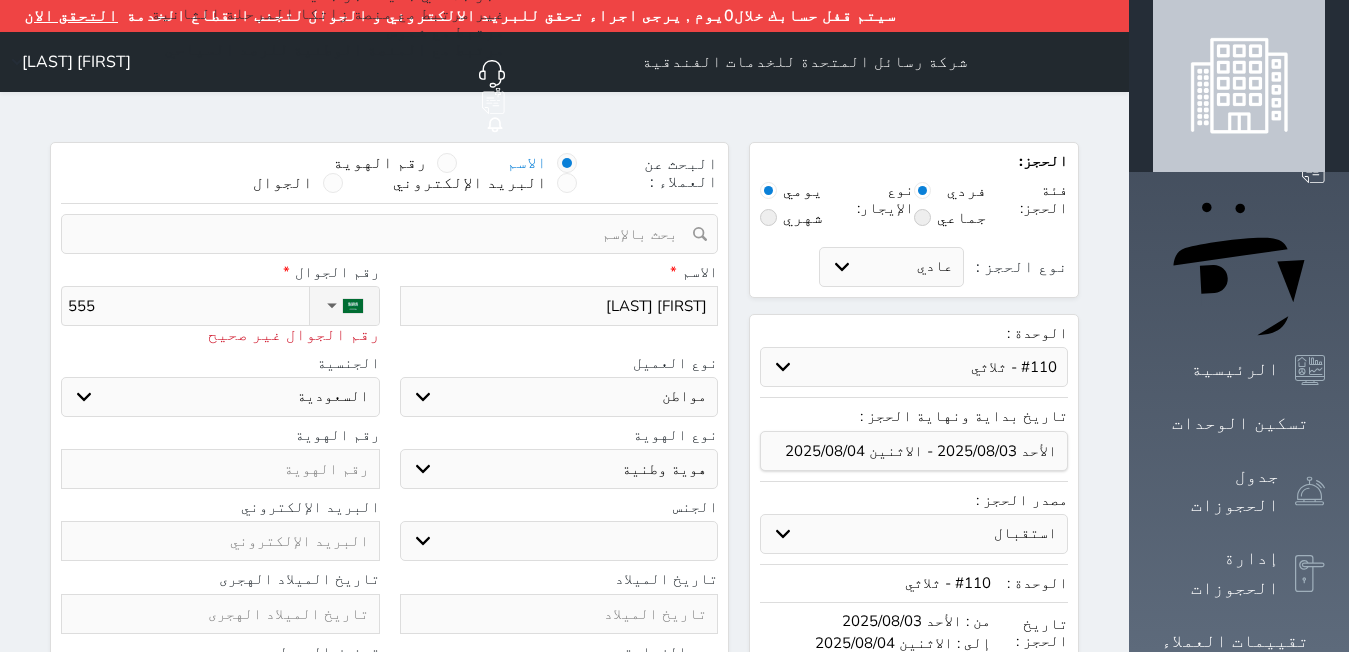 type on "55" 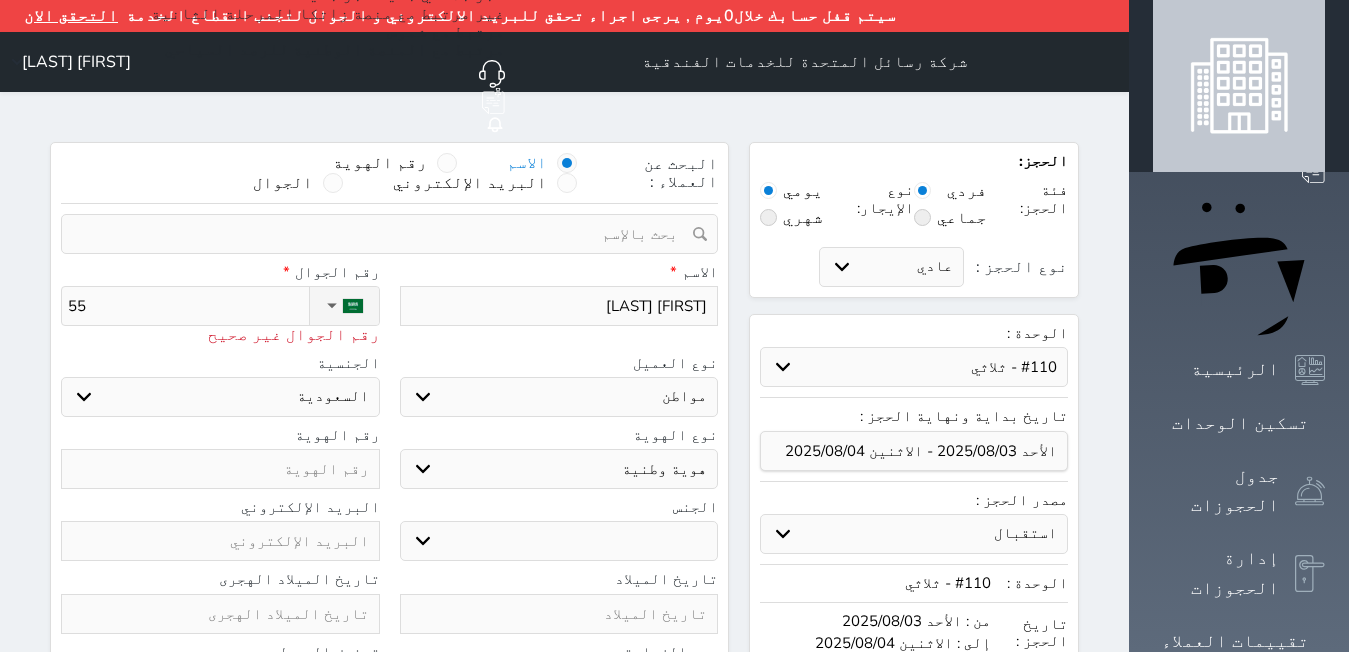 type on "5" 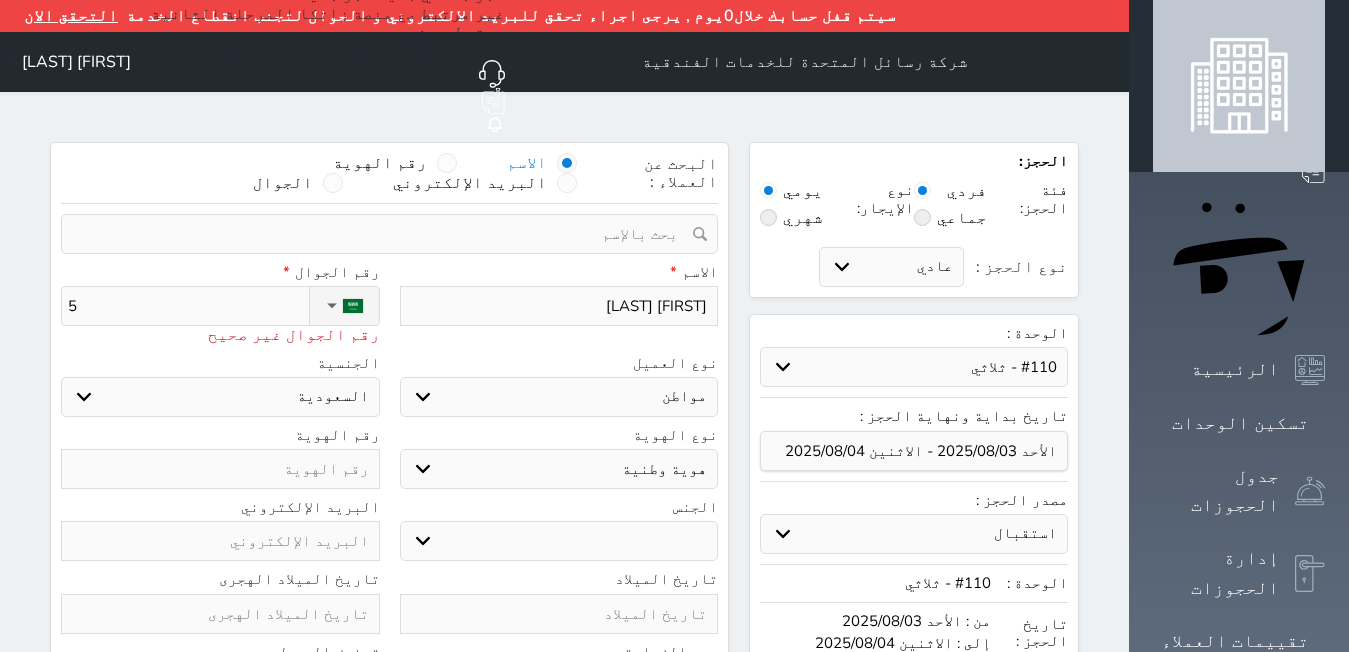 select 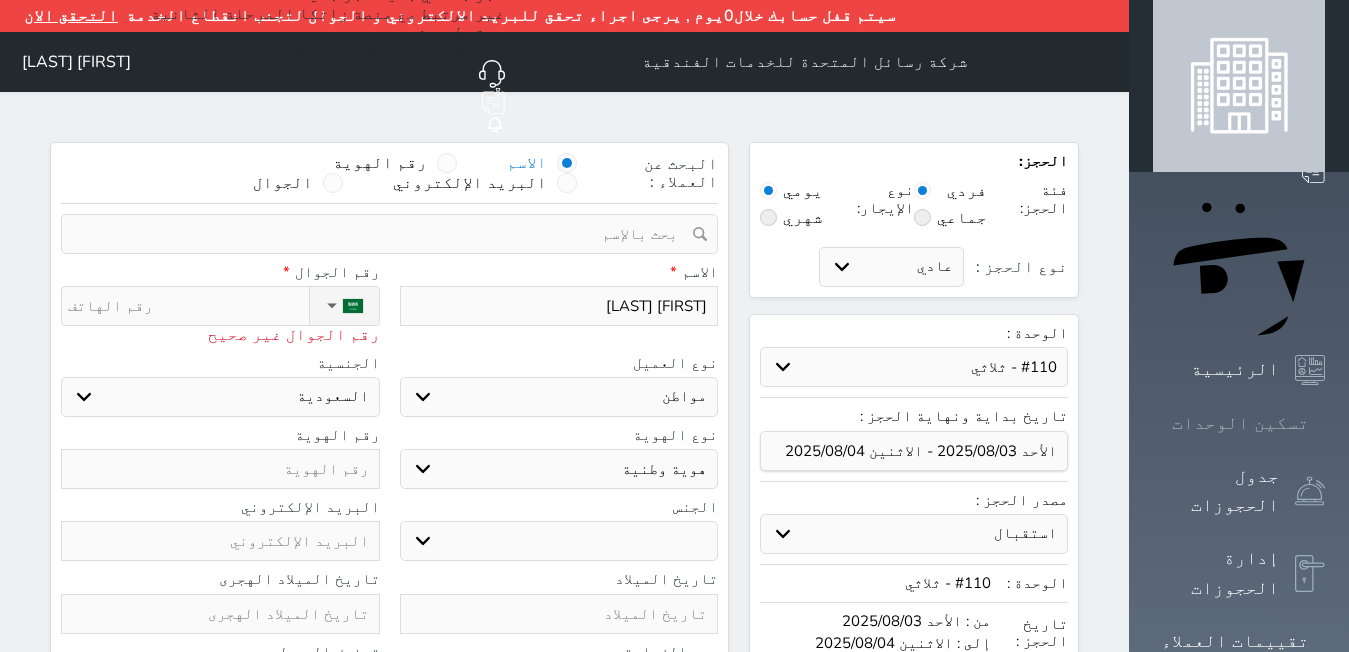 click on "تسكين الوحدات" at bounding box center (1240, 423) 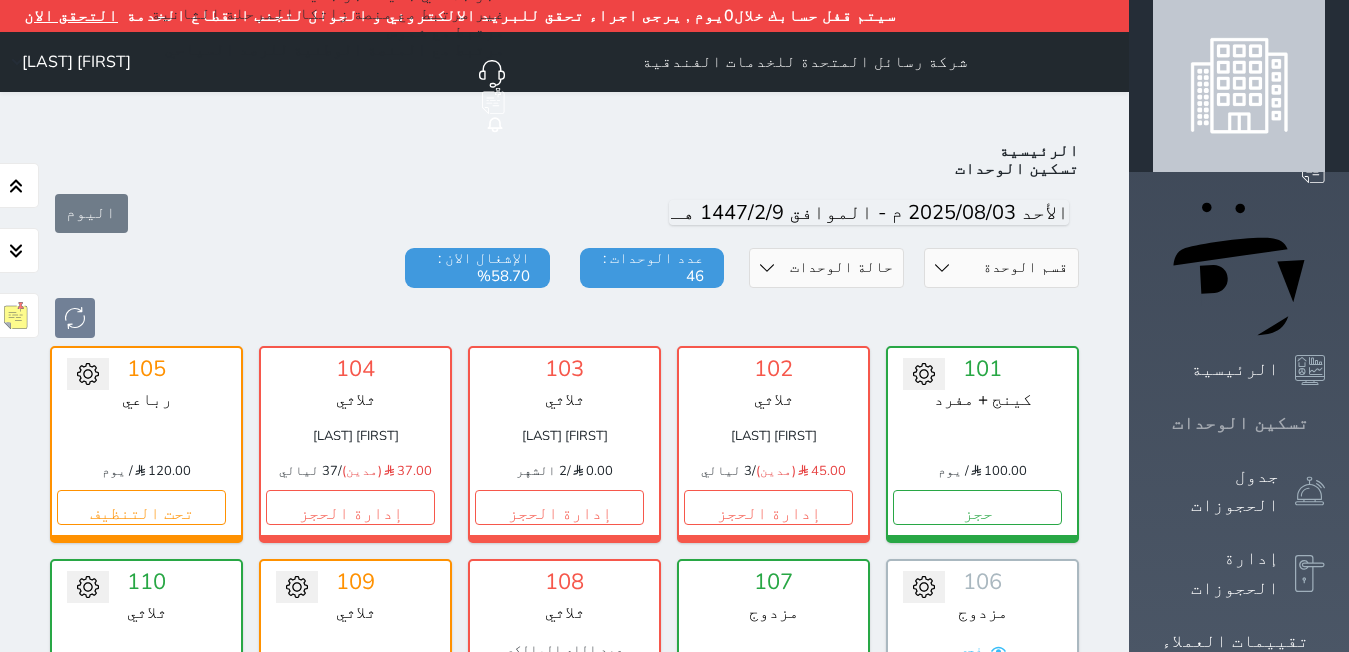 scroll, scrollTop: 110, scrollLeft: 0, axis: vertical 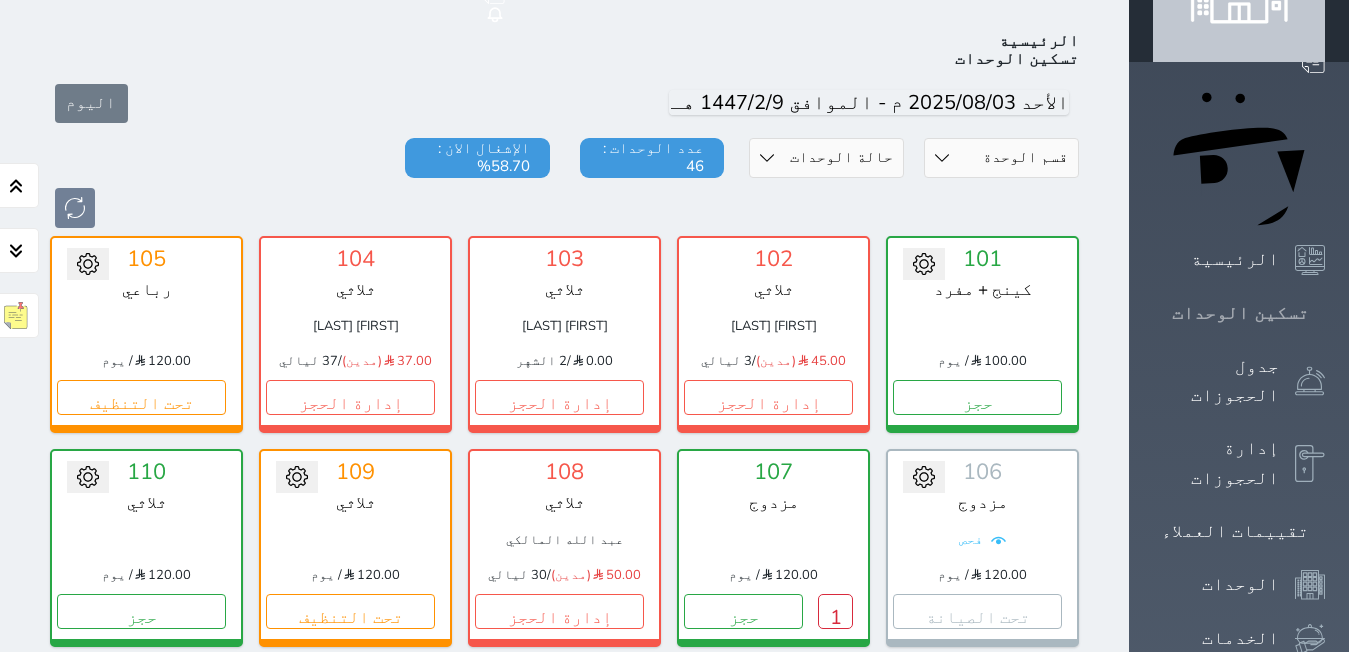 click on "حجز جماعي جديد   حجز جديد             الرئيسية     تسكين الوحدات     جدول الحجوزات     إدارة الحجوزات           تقييمات العملاء     الوحدات     الخدمات         الدعم الفني" at bounding box center [1239, 1359] 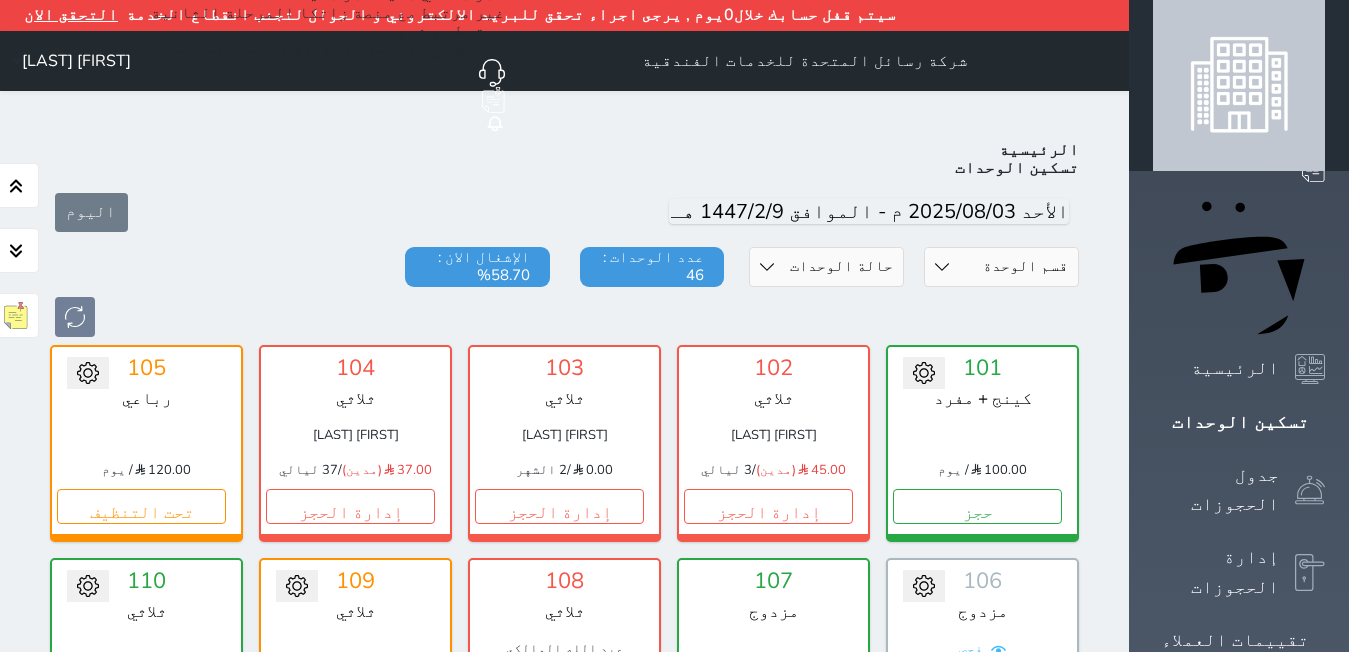 scroll, scrollTop: 0, scrollLeft: 0, axis: both 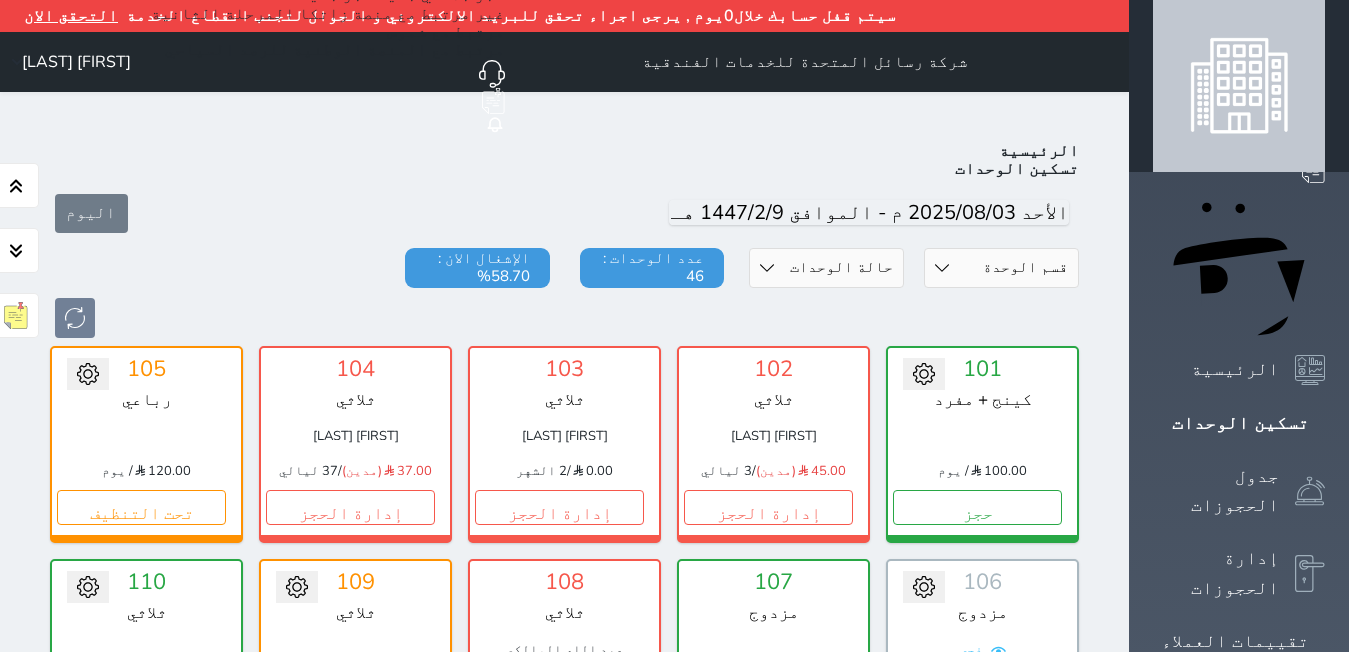 click on "حالة الوحدات متاح تحت التنظيف تحت الصيانة سجل دخول  لم يتم تسجيل الدخول" at bounding box center [826, 268] 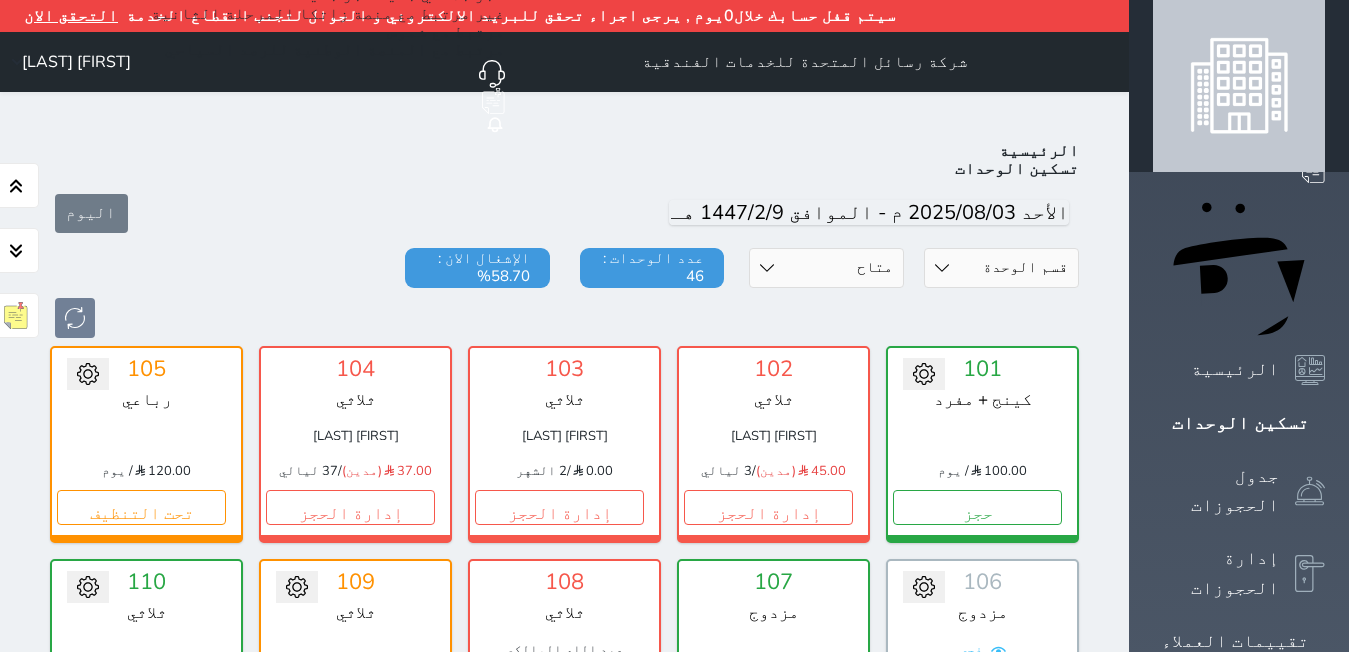 click on "حالة الوحدات متاح تحت التنظيف تحت الصيانة سجل دخول  لم يتم تسجيل الدخول" at bounding box center [826, 268] 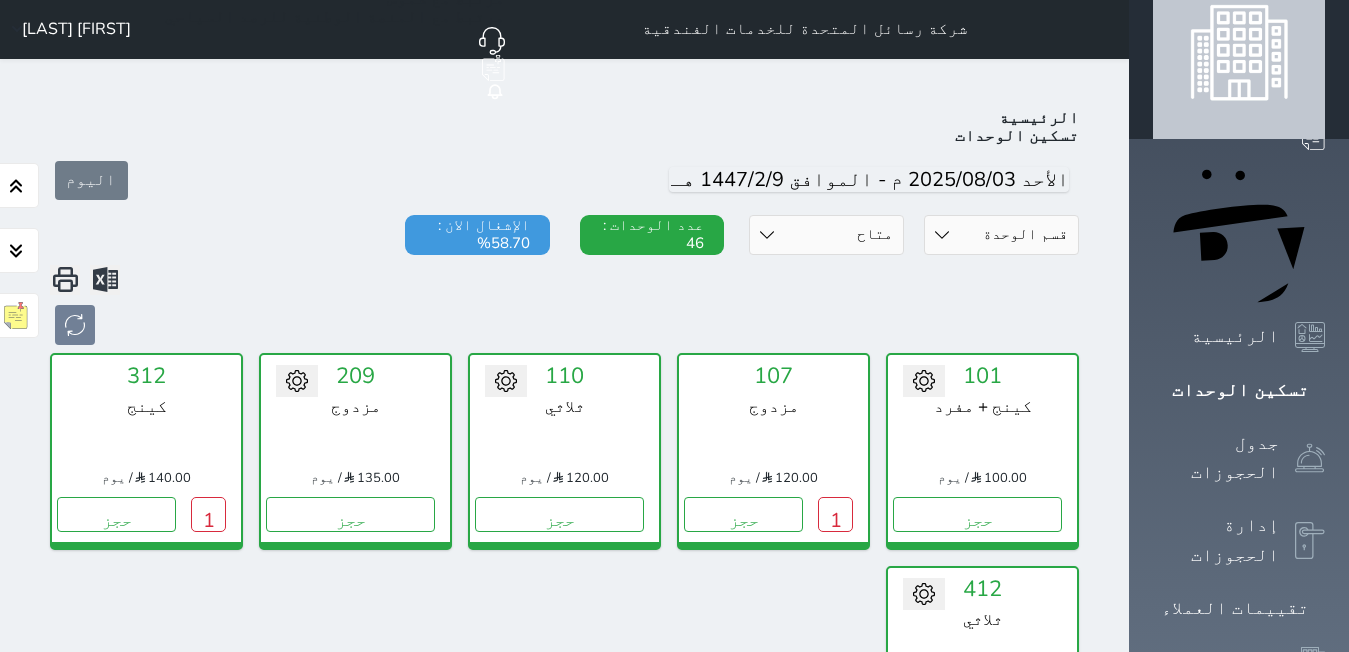 scroll, scrollTop: 110, scrollLeft: 0, axis: vertical 